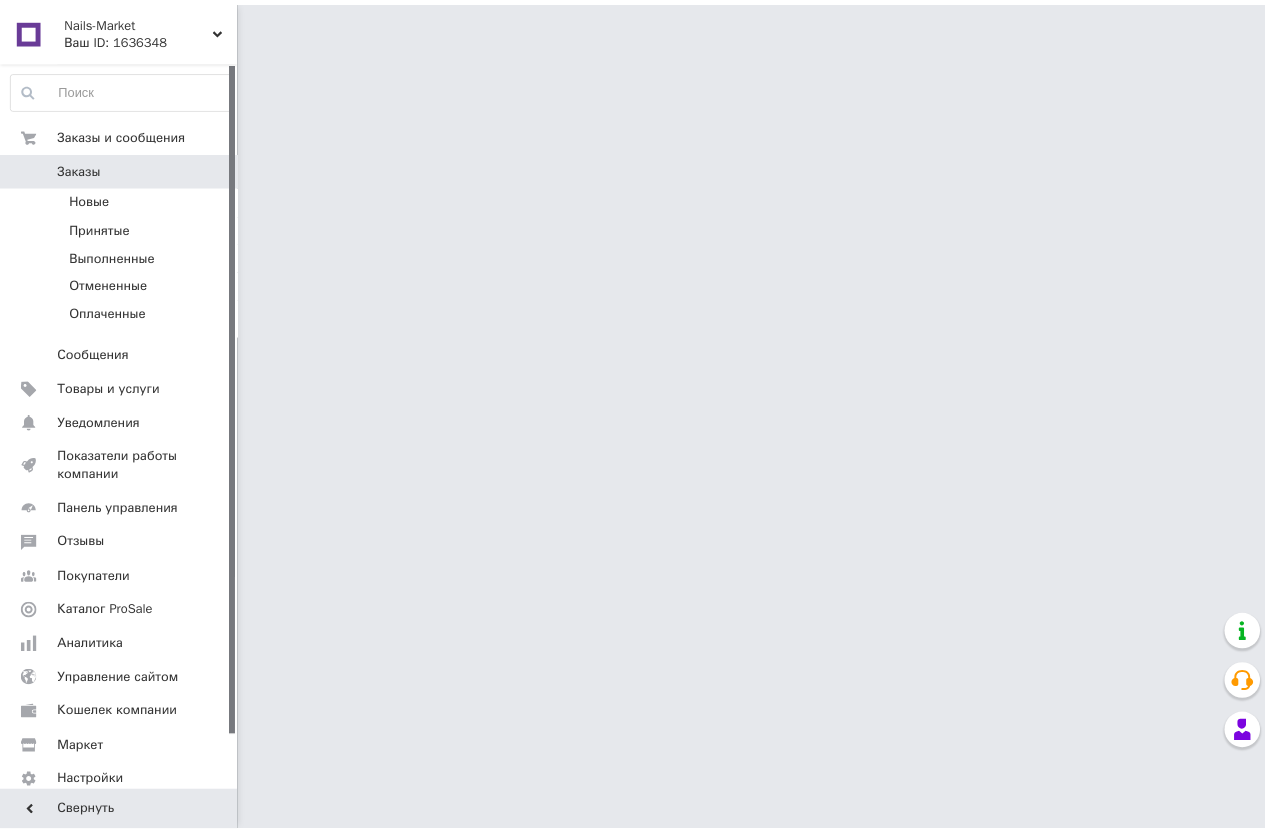 scroll, scrollTop: 0, scrollLeft: 0, axis: both 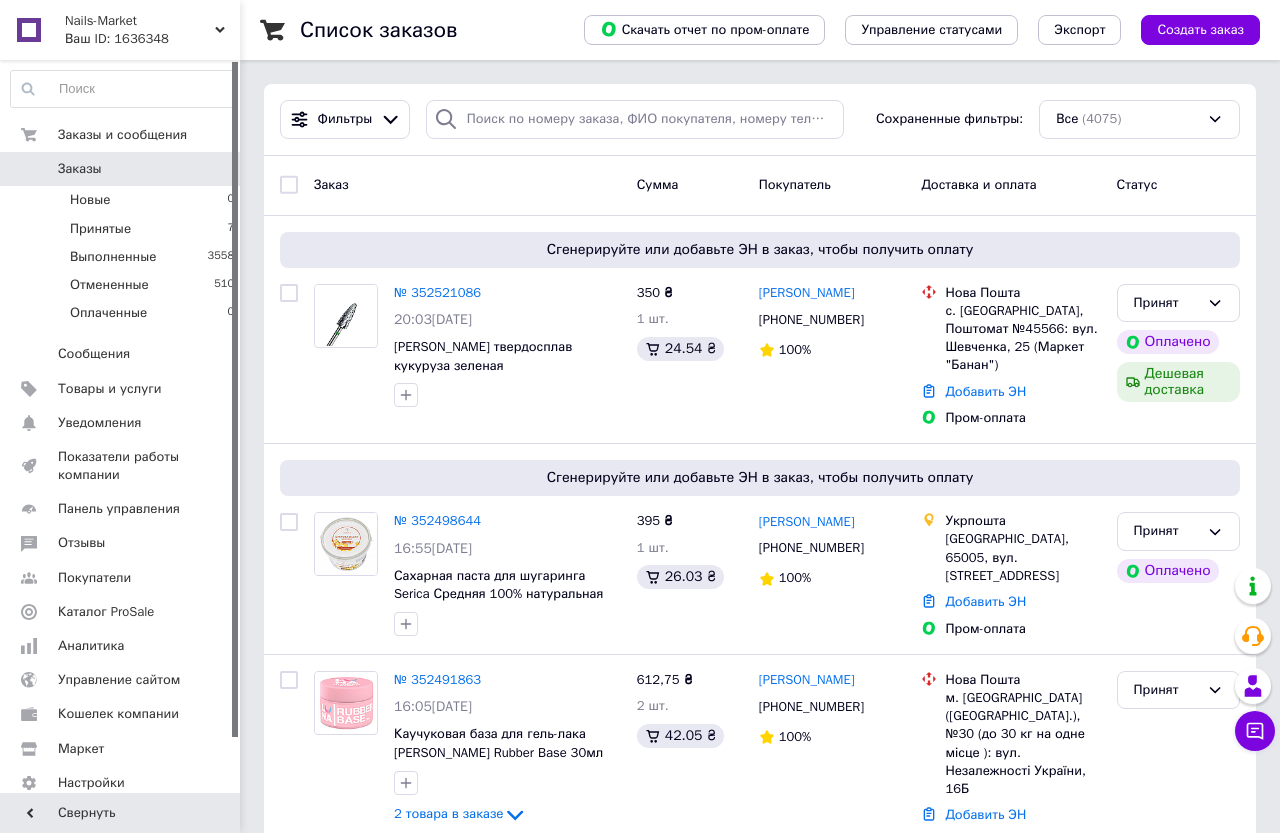 click on "Товары и услуги" at bounding box center (110, 389) 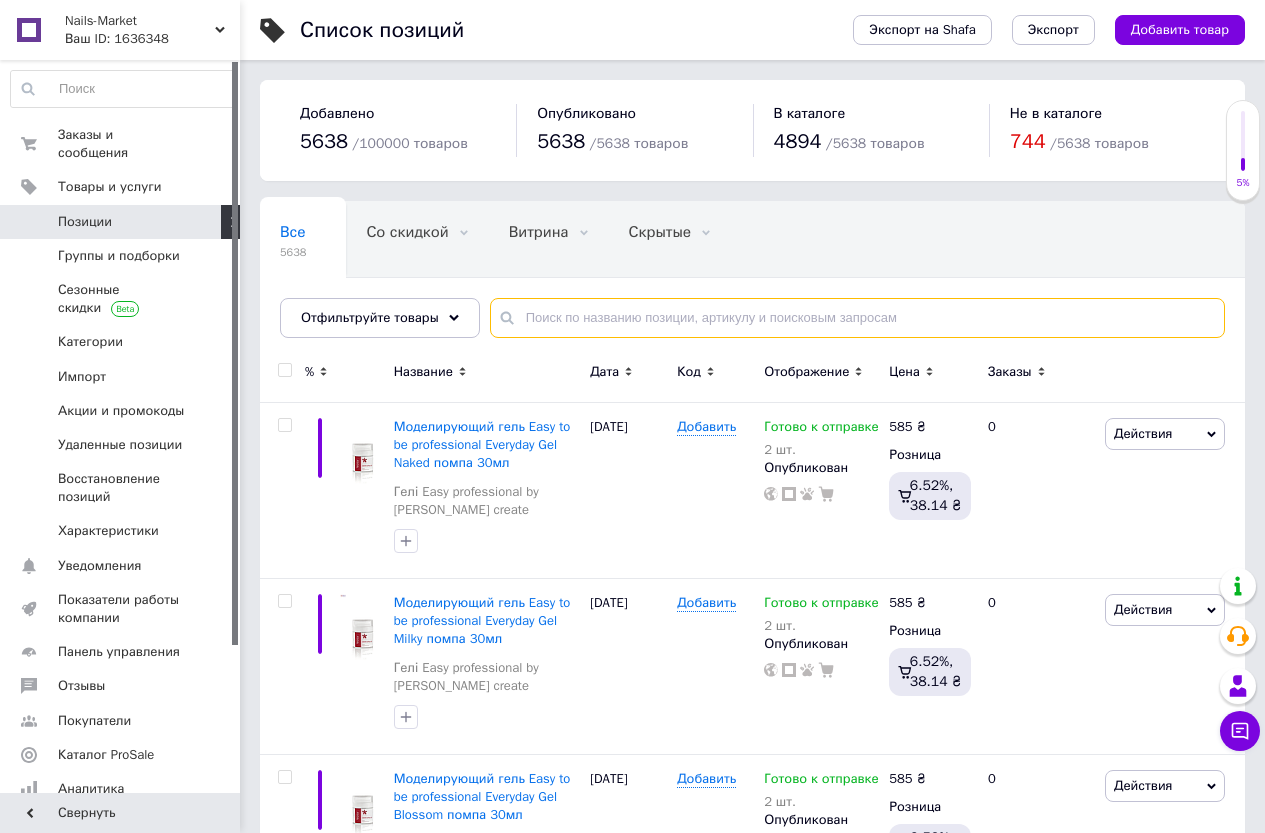 click at bounding box center [857, 318] 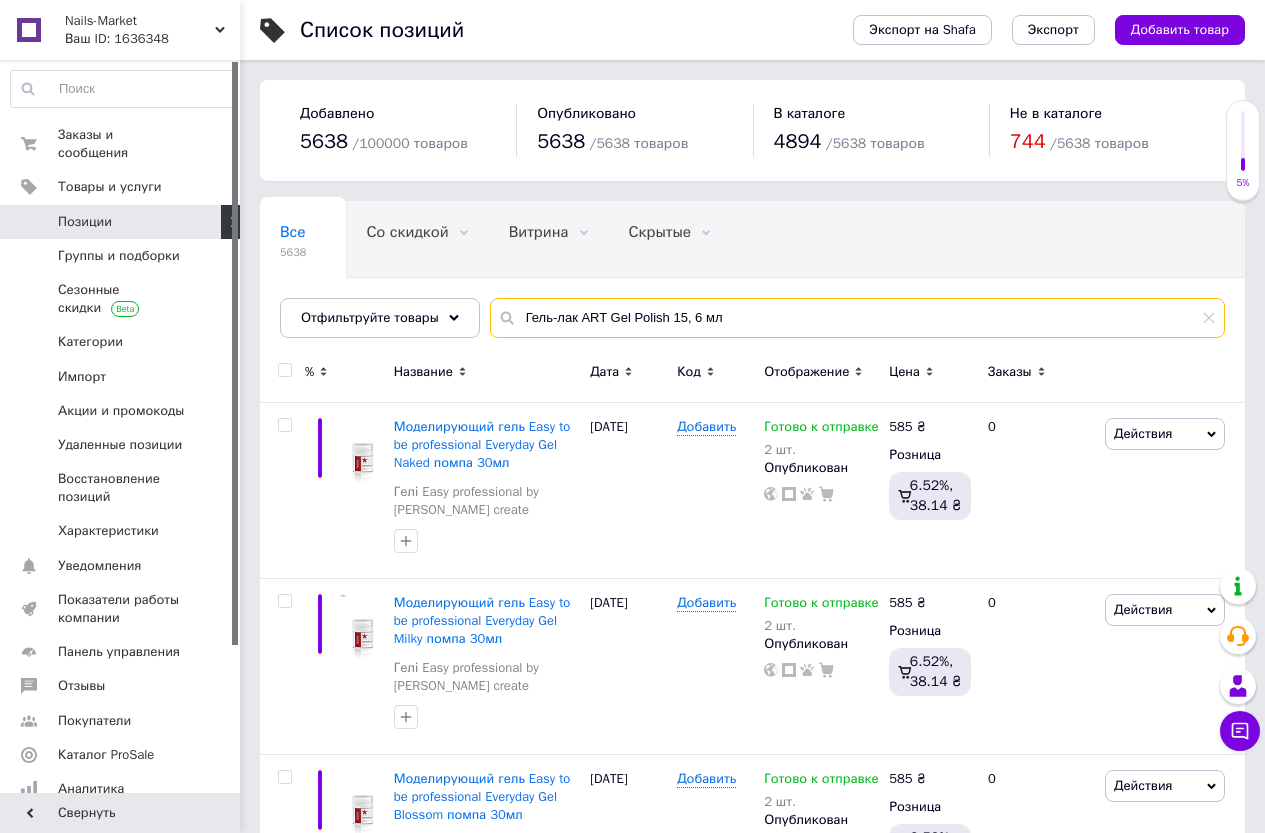 type on "Гель-лак ART Gel Polish 15, 6 мл" 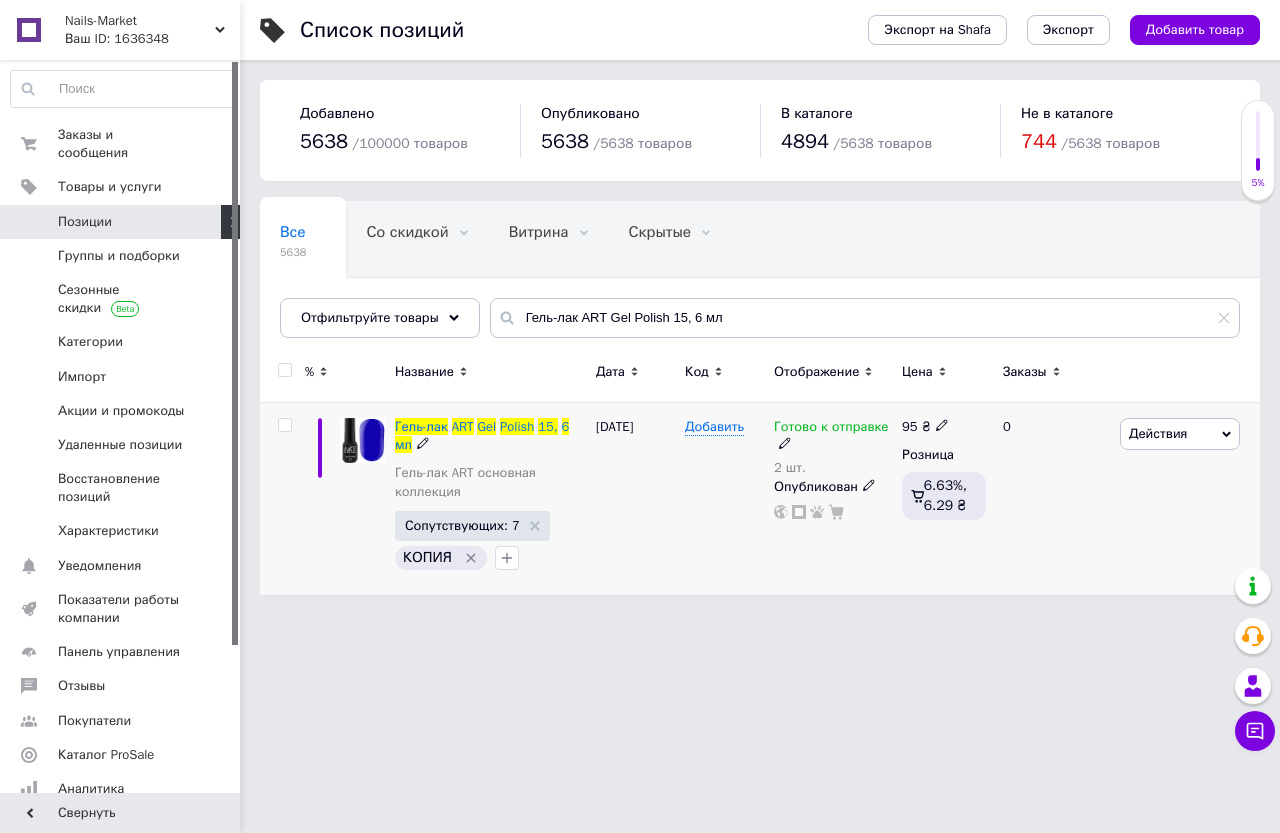 click 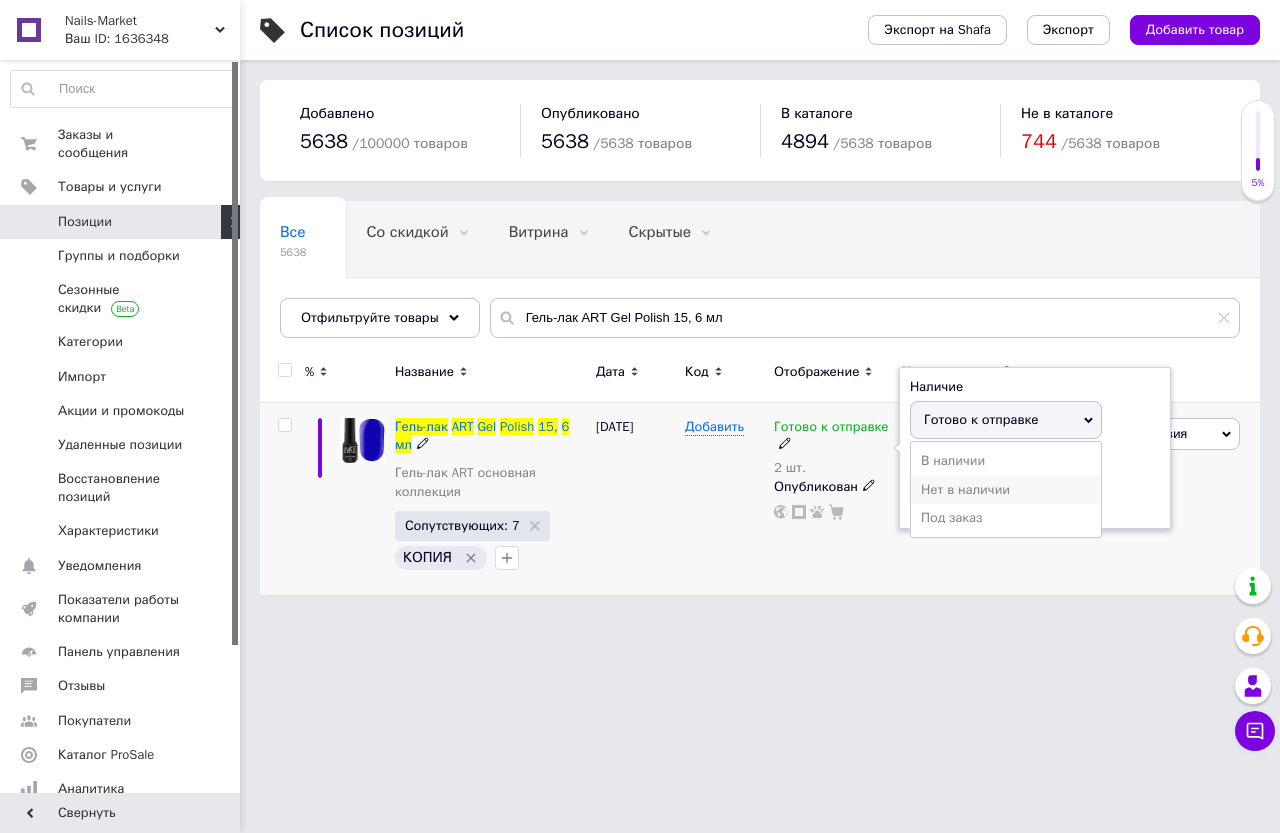 click on "Нет в наличии" at bounding box center [1006, 490] 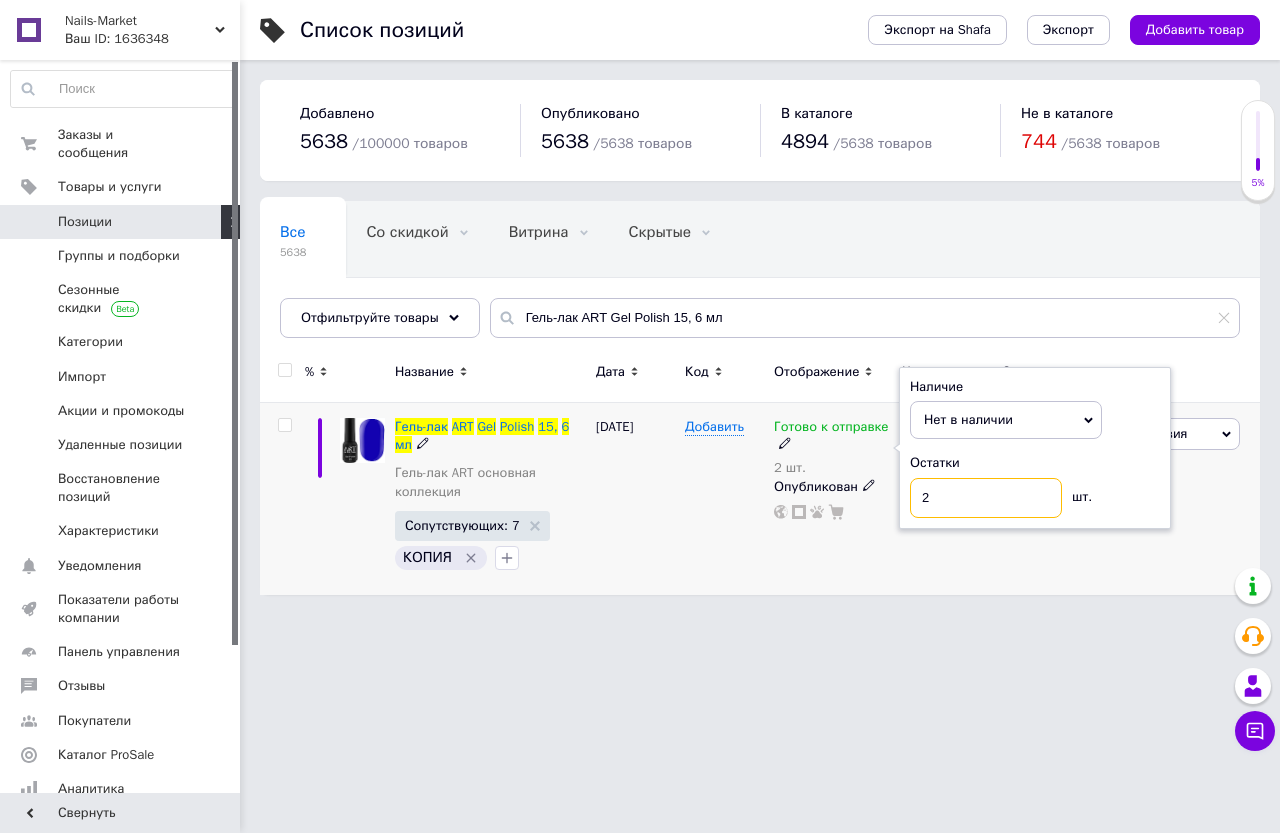 click on "2" at bounding box center (986, 498) 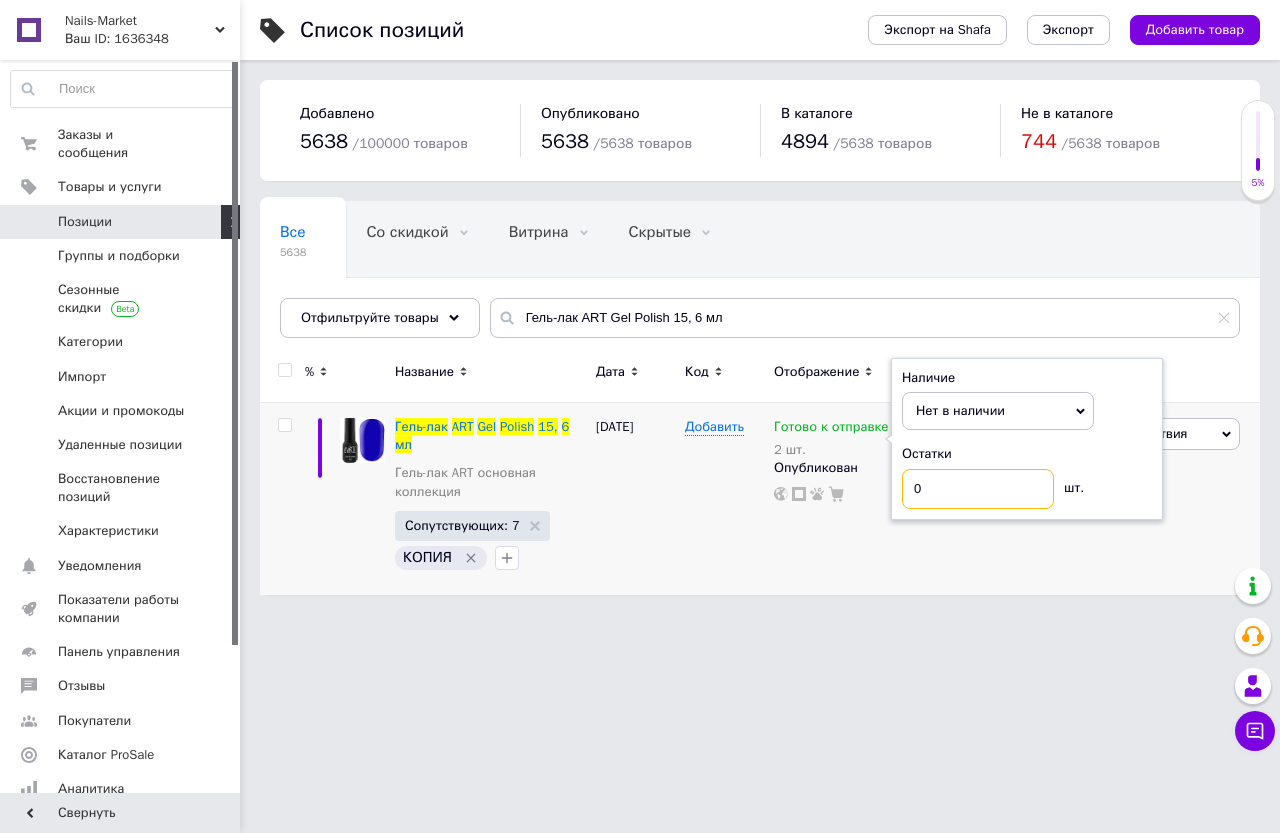 type on "0" 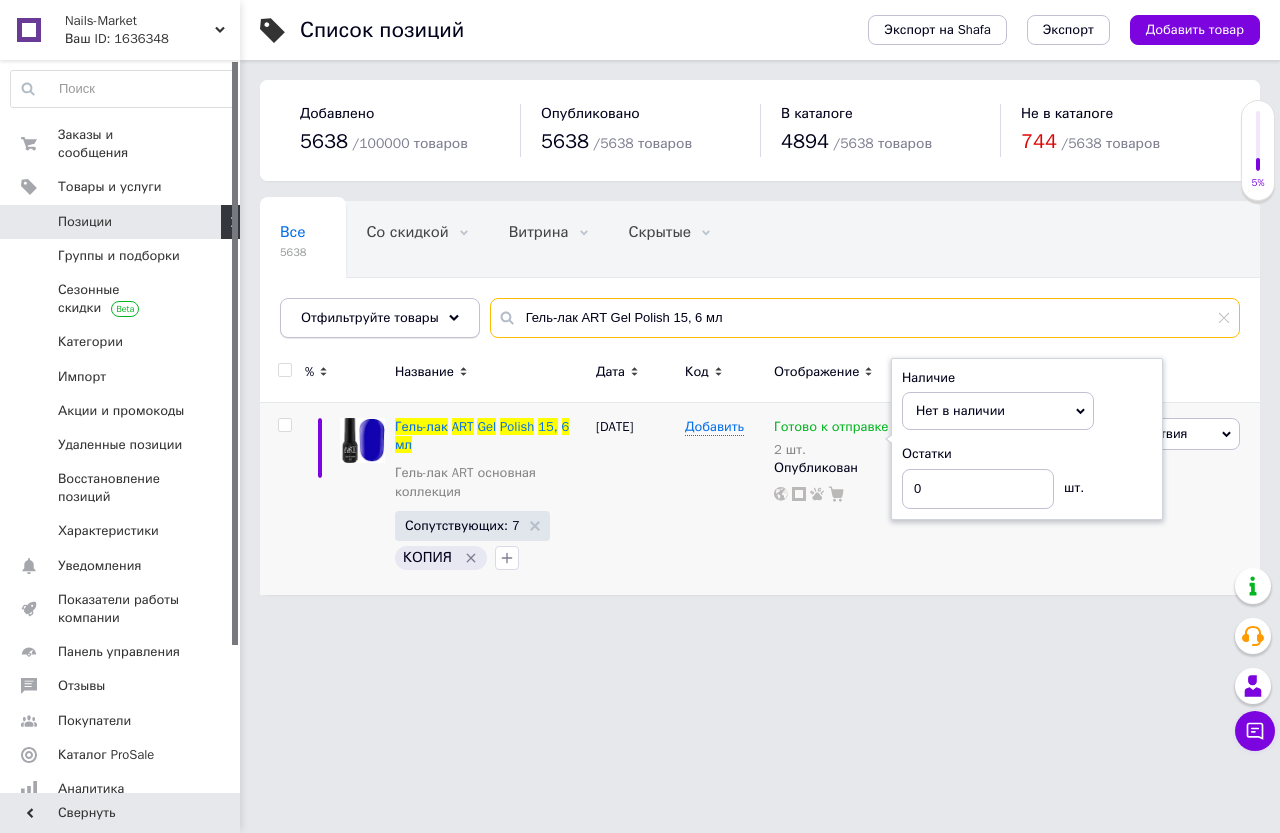 drag, startPoint x: 723, startPoint y: 326, endPoint x: 439, endPoint y: 317, distance: 284.14258 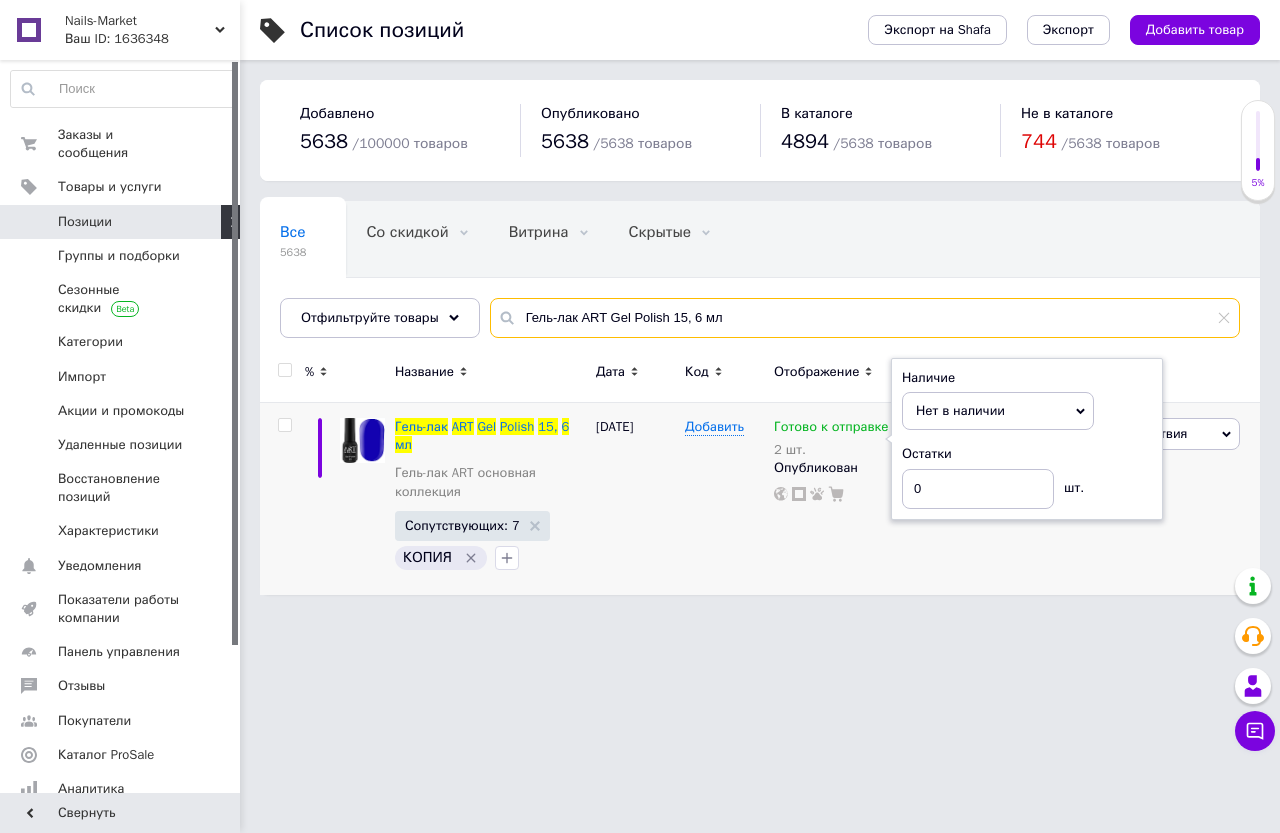 paste on "лак ART Night Cat світловідбиваюче котяче око 05, 6м" 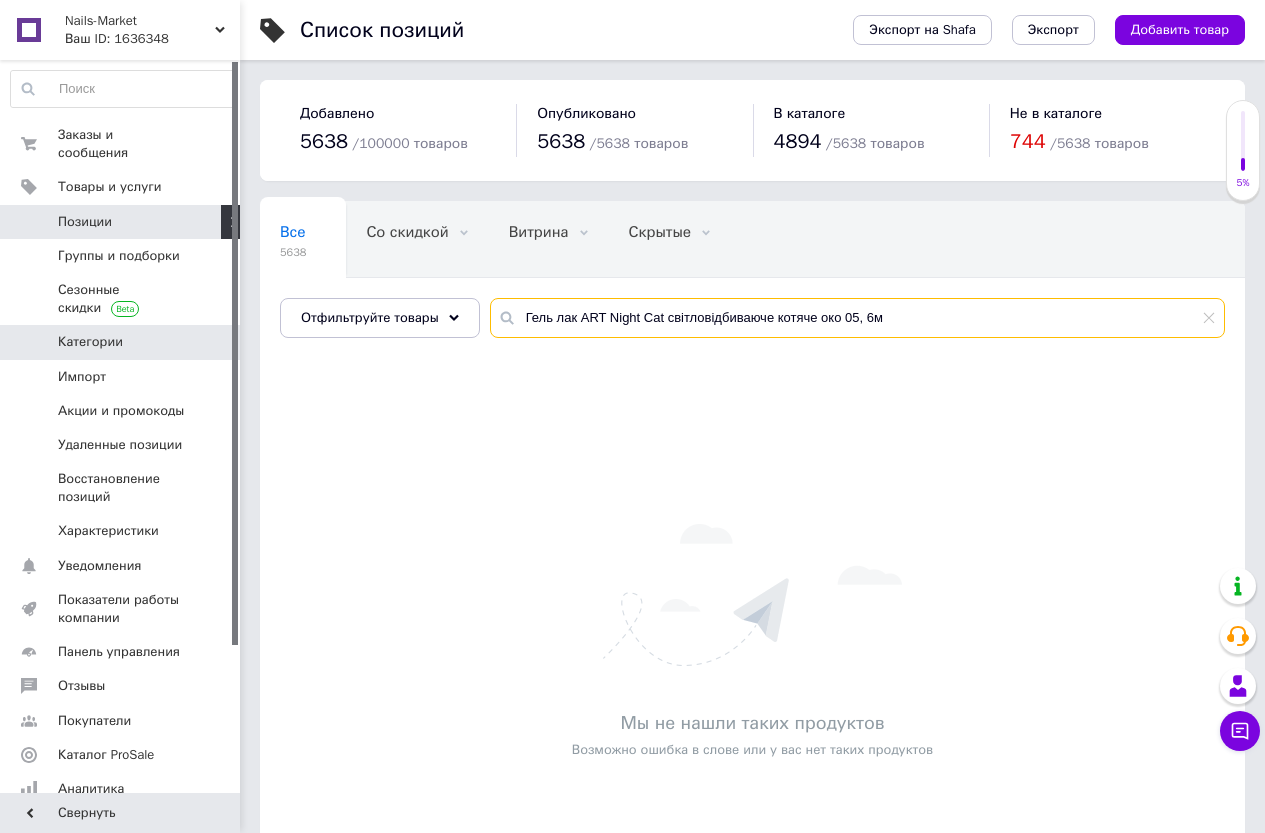 drag, startPoint x: 901, startPoint y: 323, endPoint x: 225, endPoint y: 318, distance: 676.0185 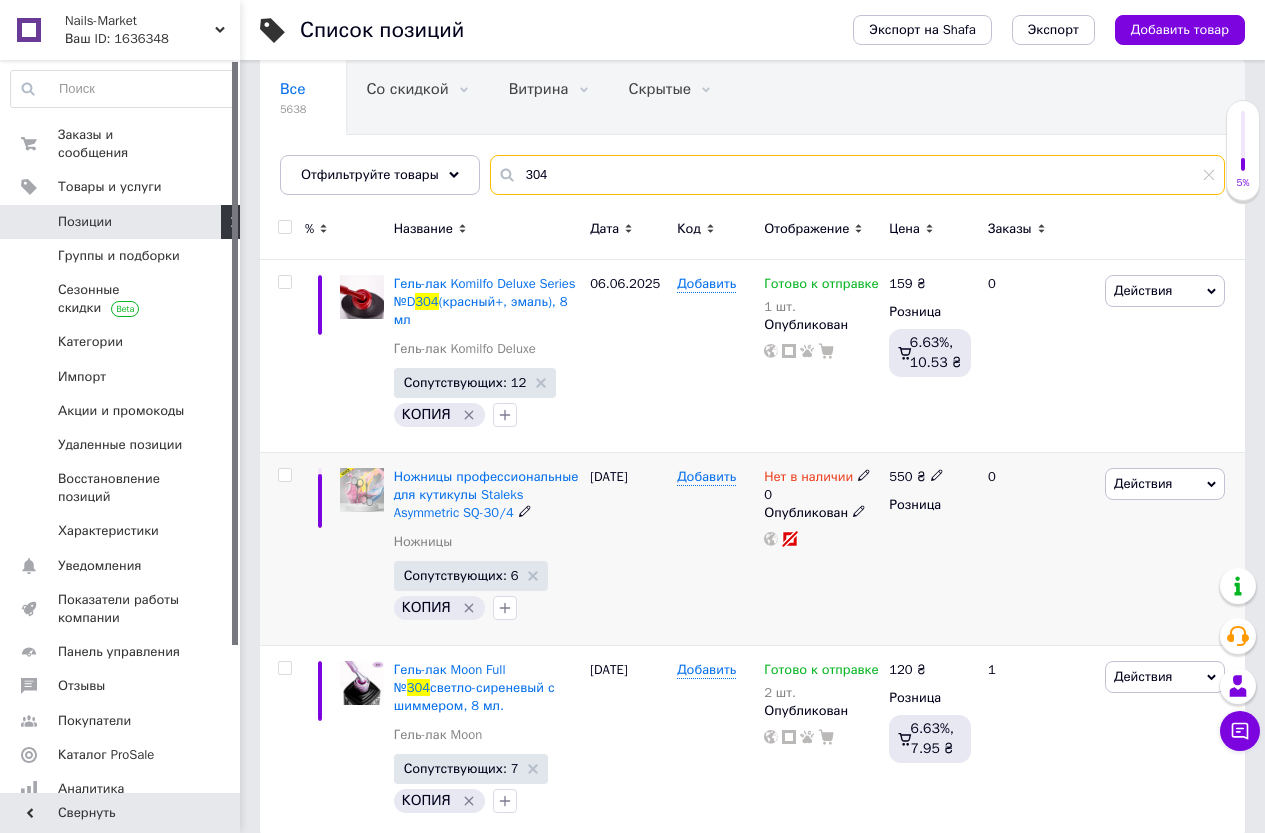 scroll, scrollTop: 168, scrollLeft: 0, axis: vertical 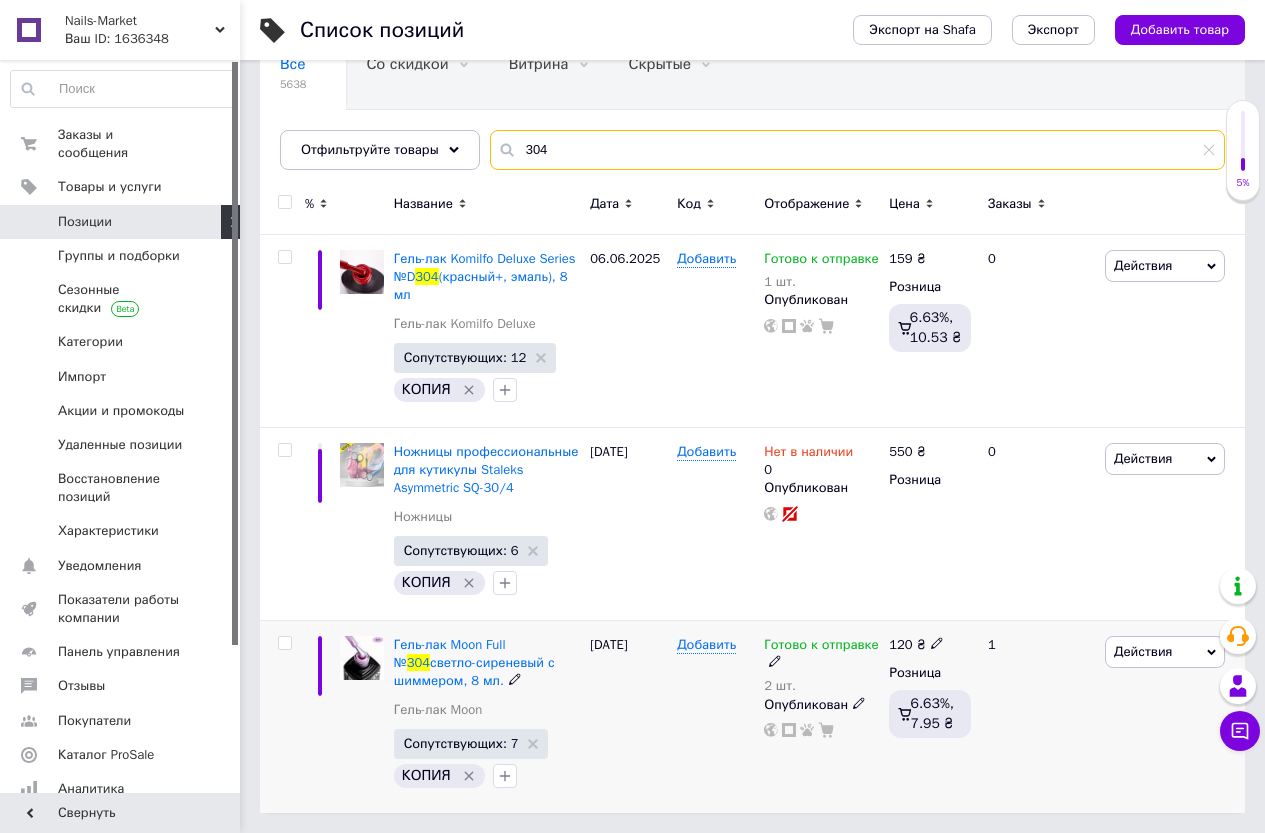 type on "304" 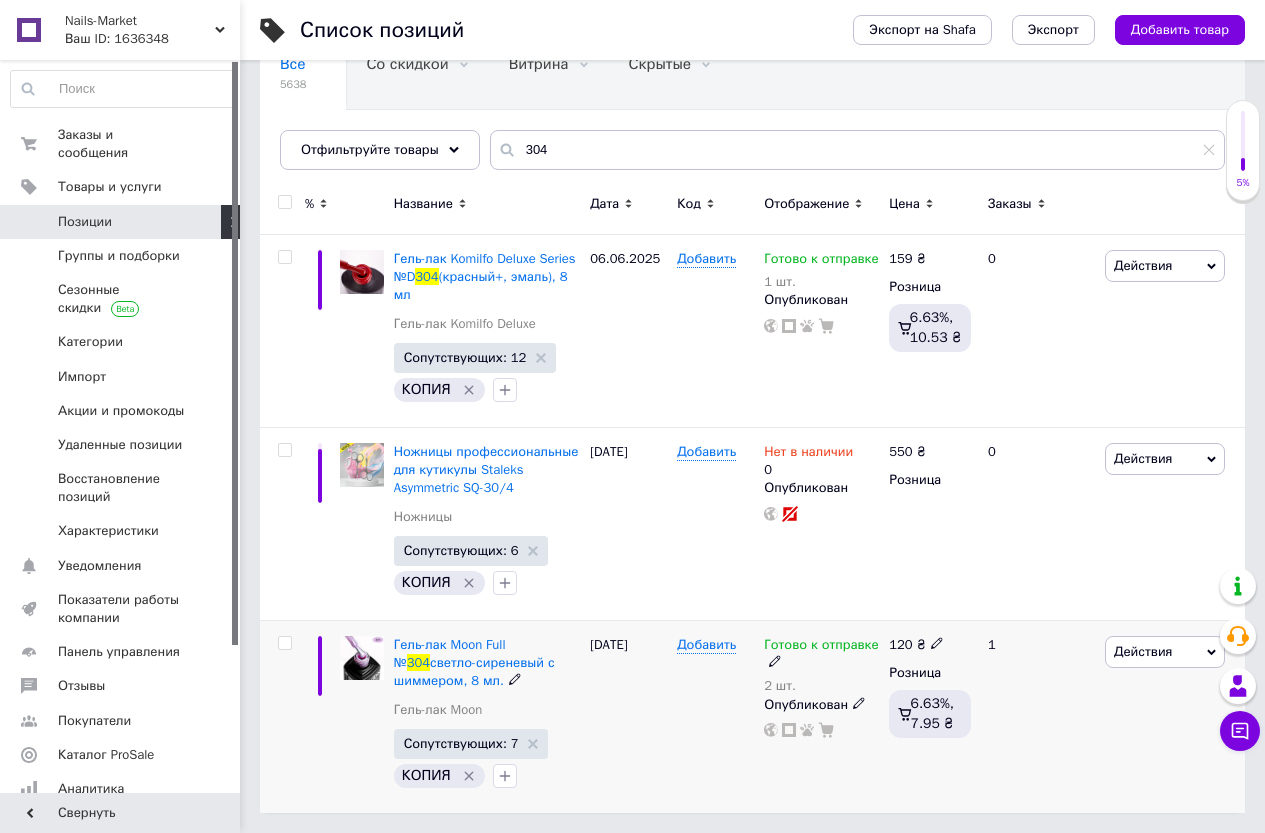 click 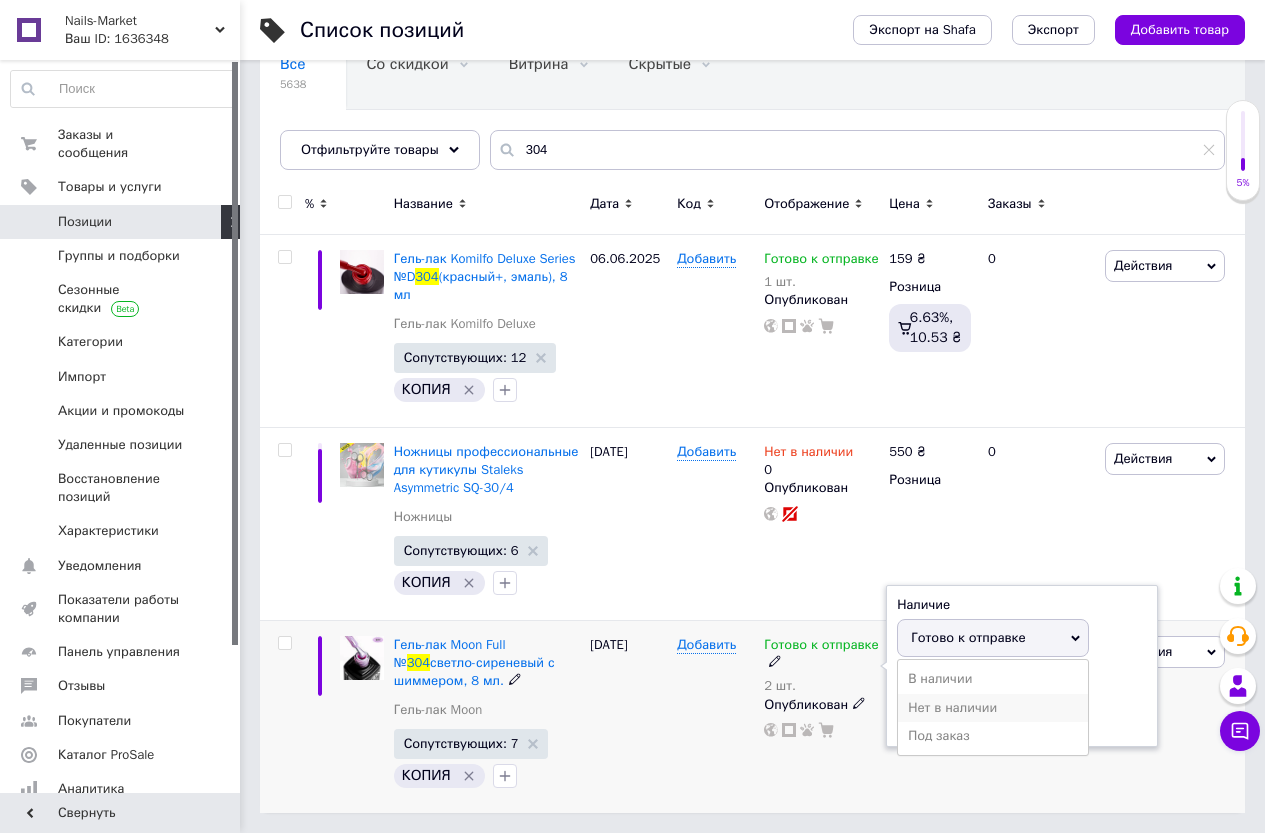 click on "Нет в наличии" at bounding box center (993, 708) 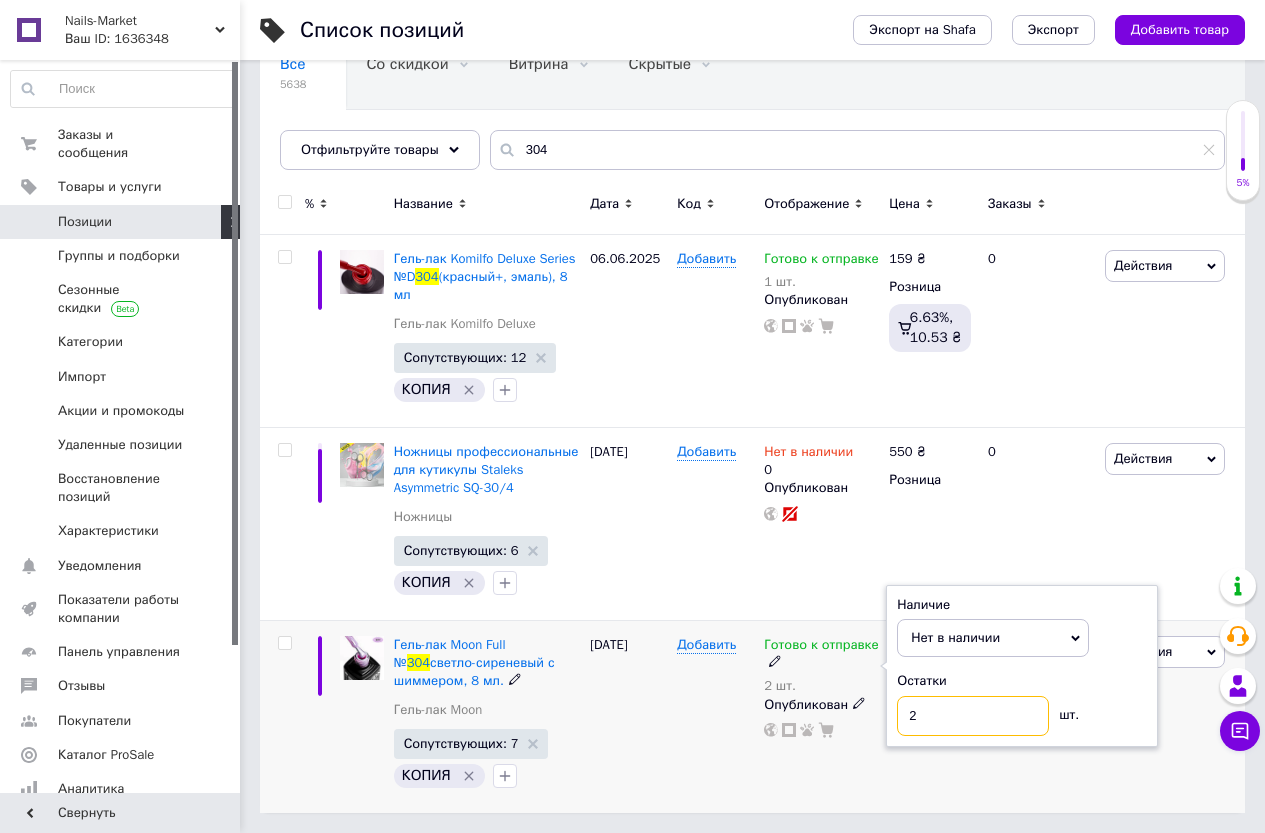 drag, startPoint x: 935, startPoint y: 719, endPoint x: 889, endPoint y: 720, distance: 46.010868 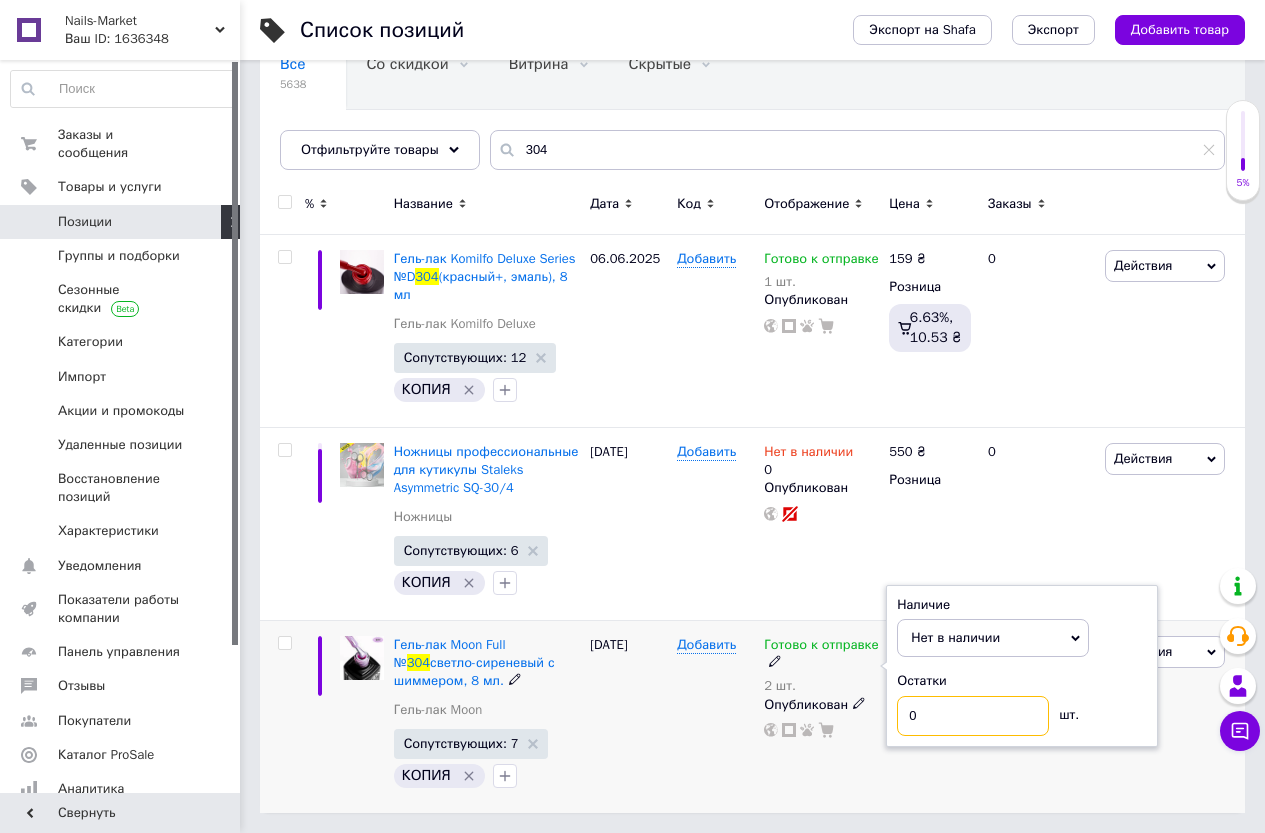 type on "0" 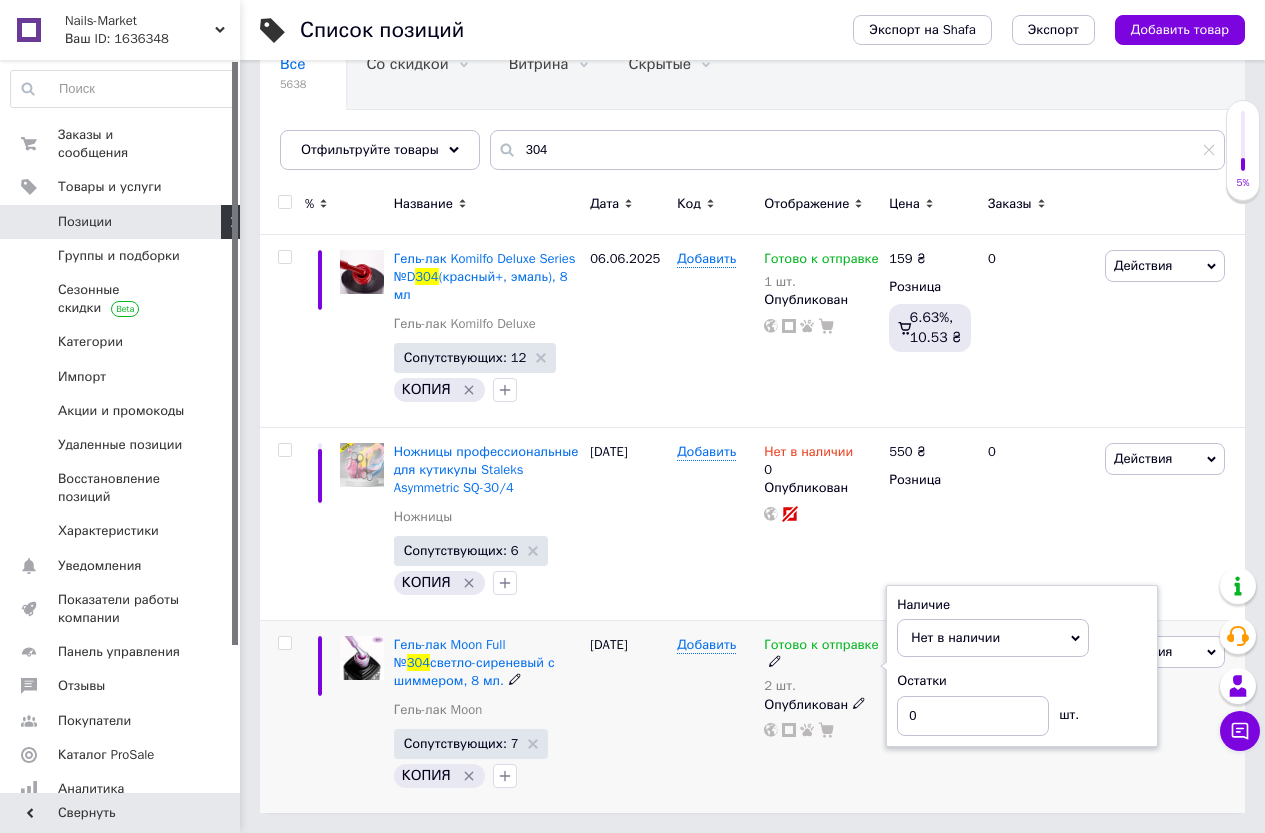 click on "Добавить" at bounding box center (715, 716) 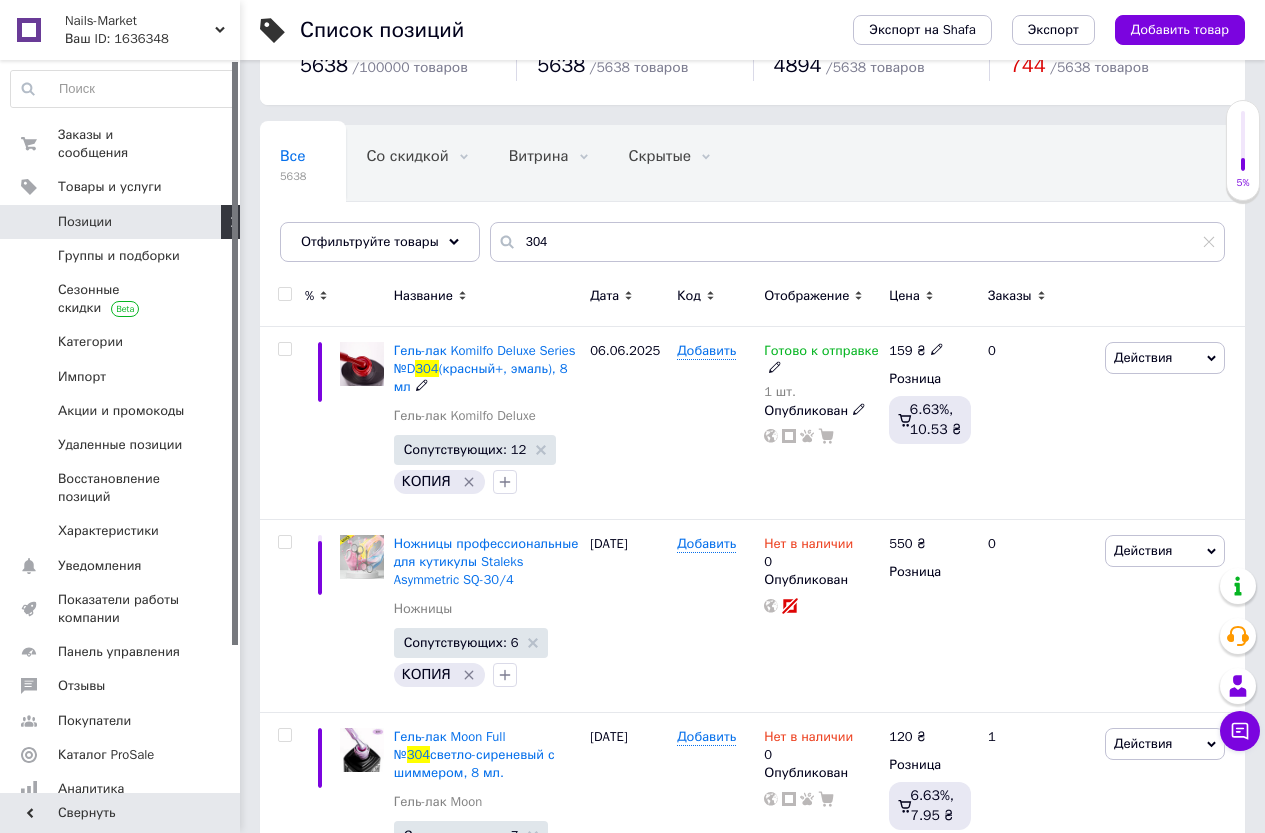 scroll, scrollTop: 0, scrollLeft: 0, axis: both 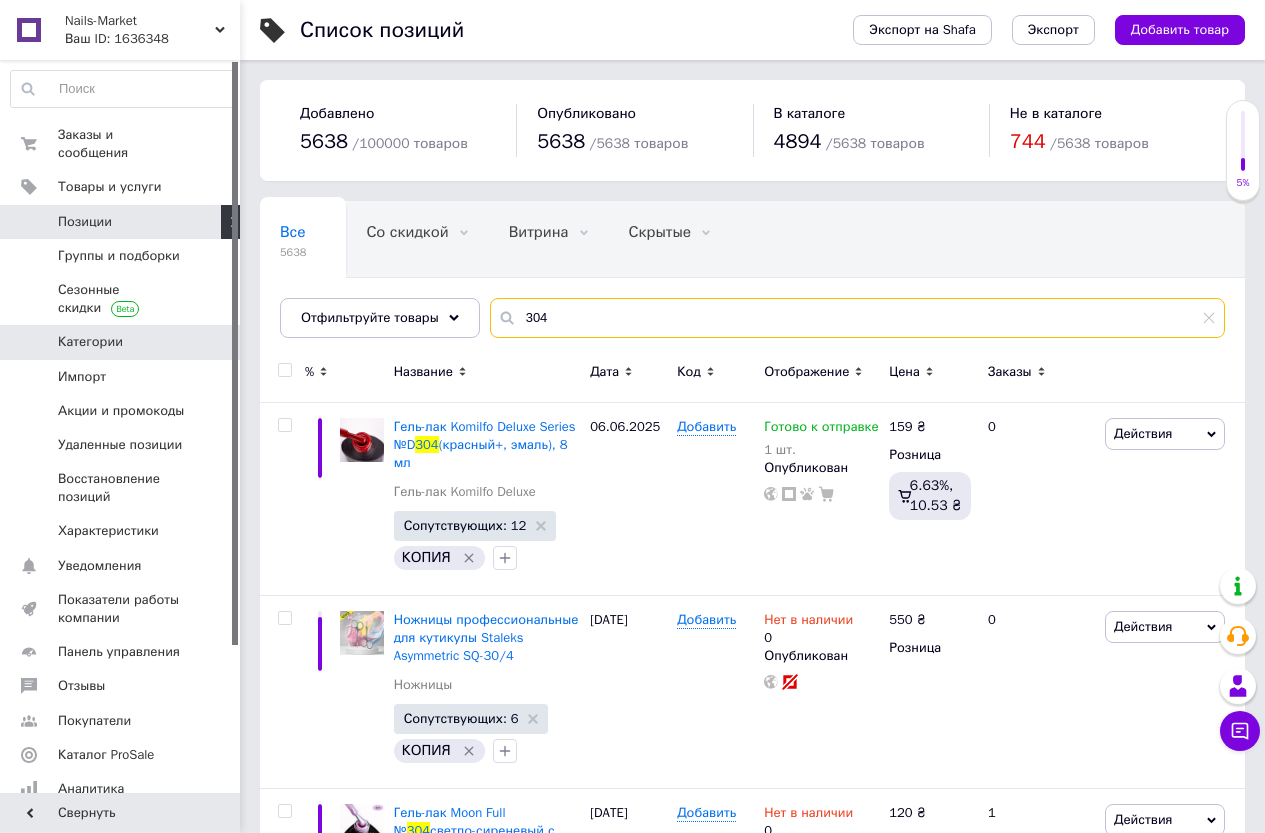 drag, startPoint x: 576, startPoint y: 321, endPoint x: 230, endPoint y: 333, distance: 346.20804 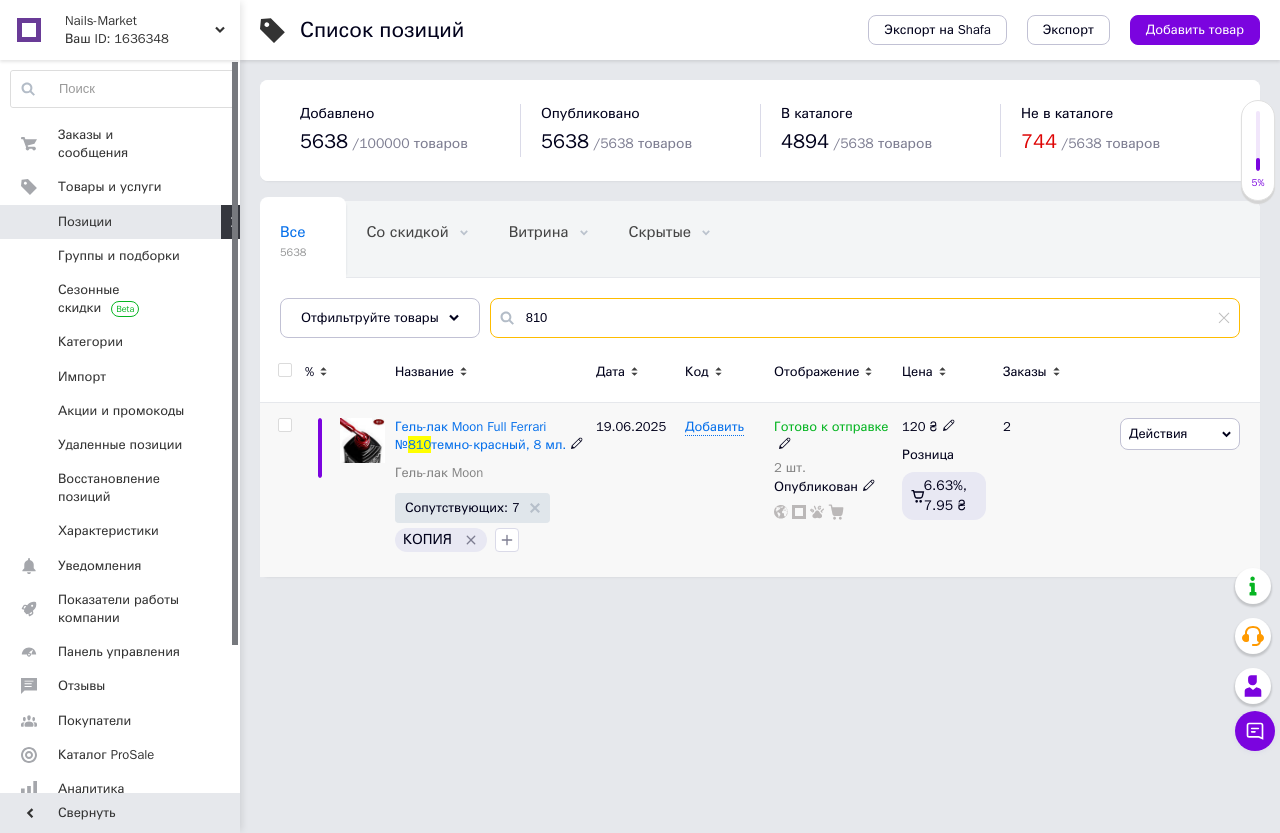 type on "810" 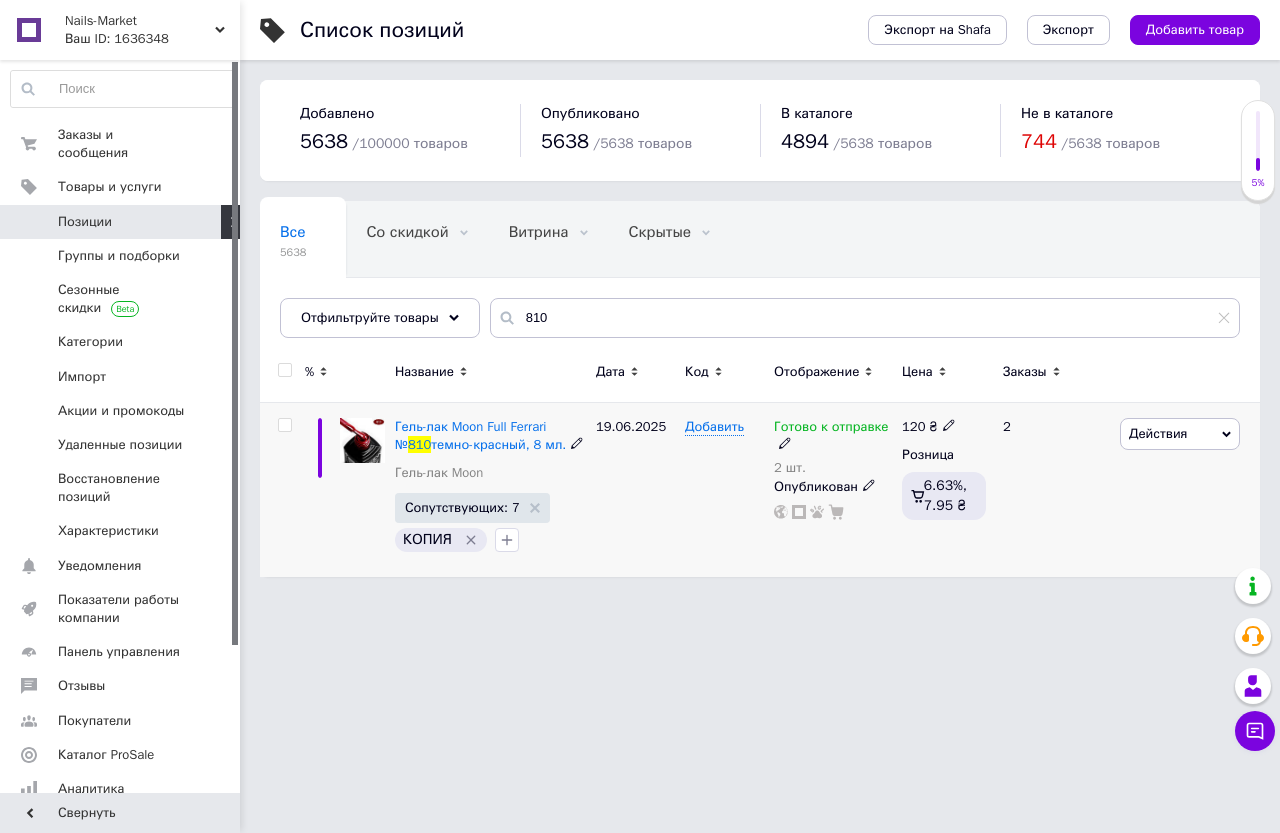 click 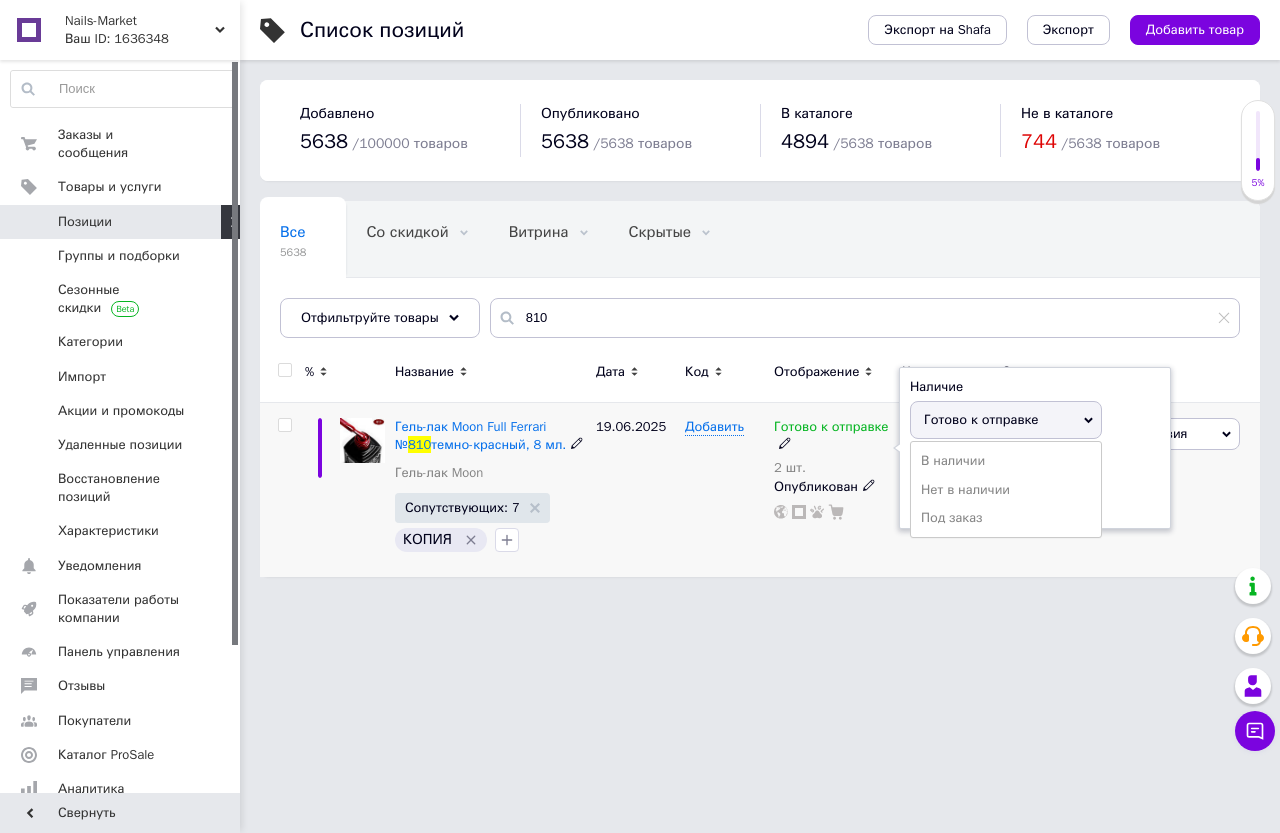 drag, startPoint x: 989, startPoint y: 488, endPoint x: 972, endPoint y: 492, distance: 17.464249 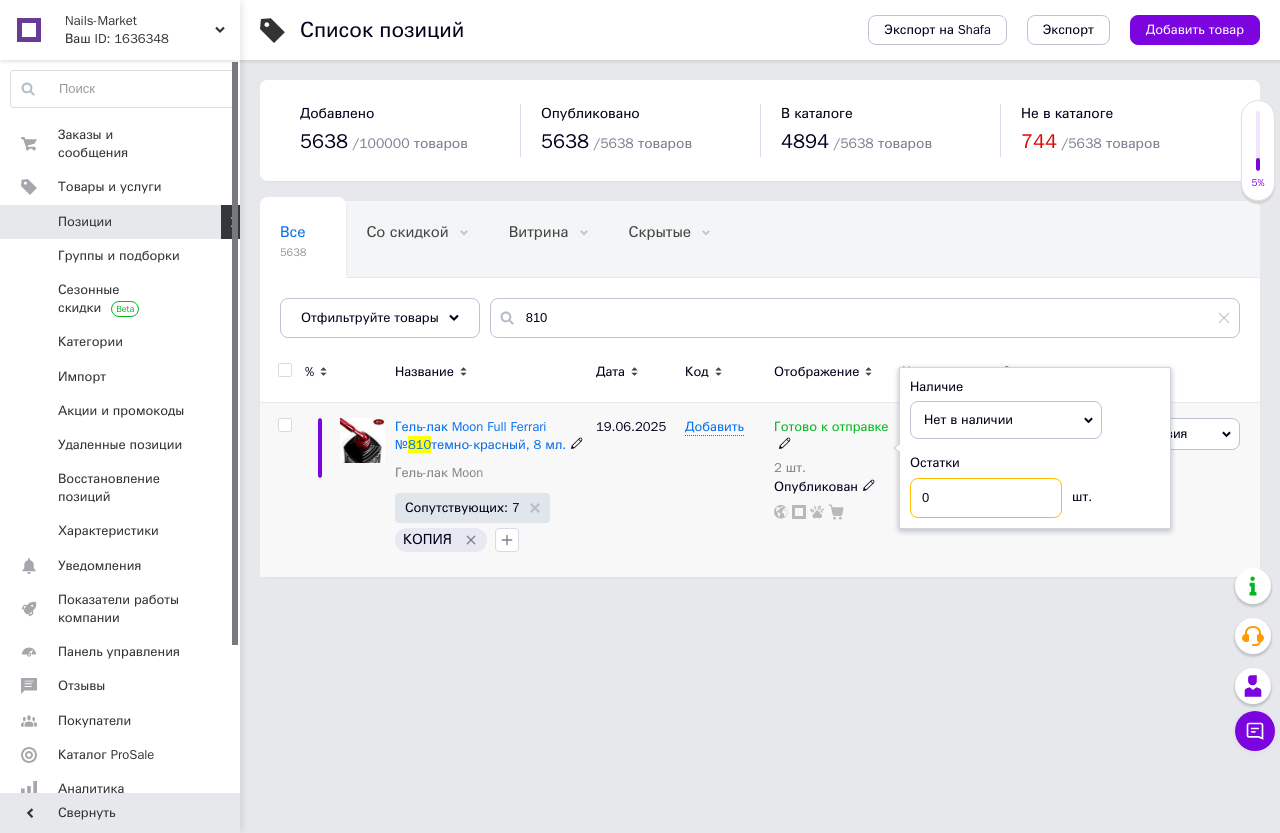 drag, startPoint x: 935, startPoint y: 498, endPoint x: 809, endPoint y: 552, distance: 137.08392 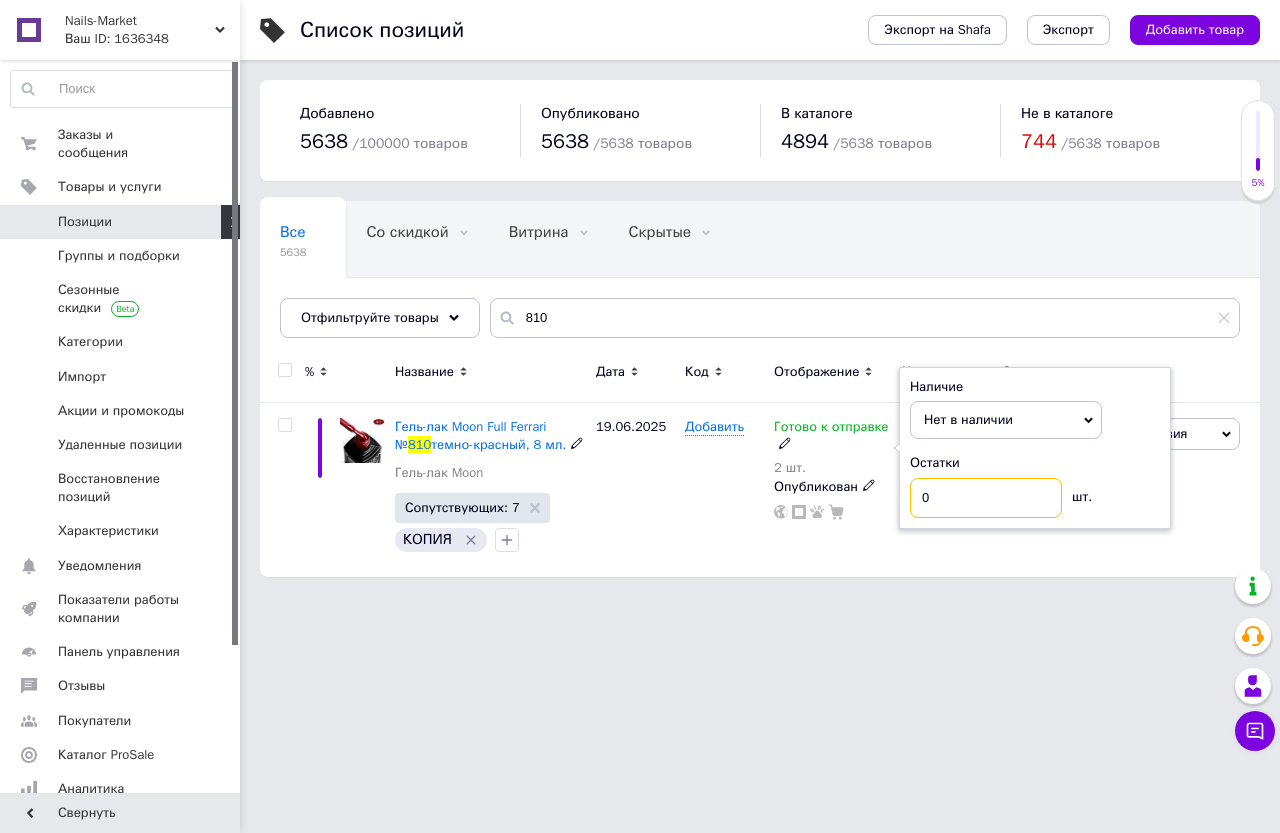 type on "0" 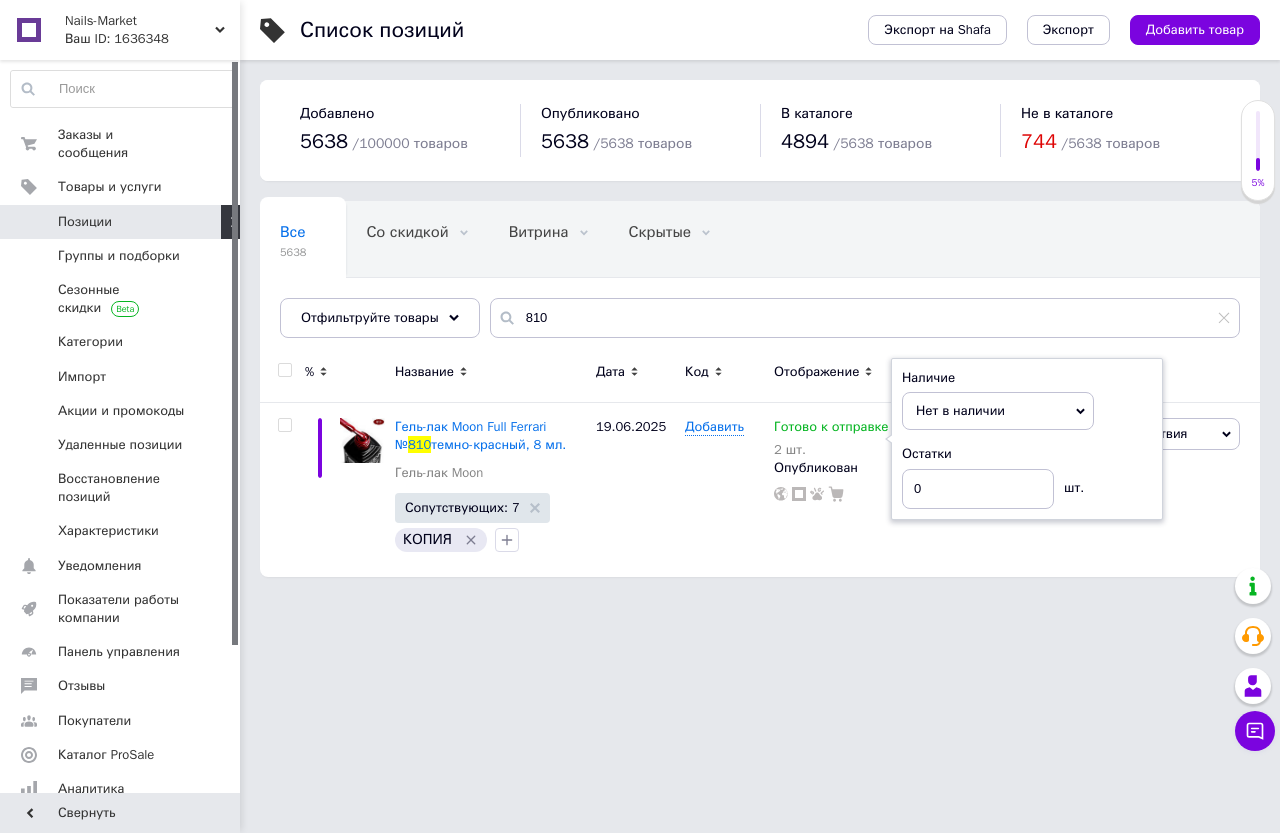 click on "Nails-Market Ваш ID: 1636348 Сайт Nails-Market Кабинет покупателя Проверить состояние системы Страница на портале Справка Выйти Заказы и сообщения 0 0 Товары и услуги Позиции Группы и подборки Сезонные скидки Категории Импорт Акции и промокоды Удаленные позиции Восстановление позиций Характеристики Уведомления 0 0 Показатели работы компании Панель управления Отзывы Покупатели Каталог ProSale Аналитика Управление сайтом Кошелек компании Маркет Настройки Тарифы и счета Prom топ Свернуть
Список позиций Экспорт" at bounding box center (640, 298) 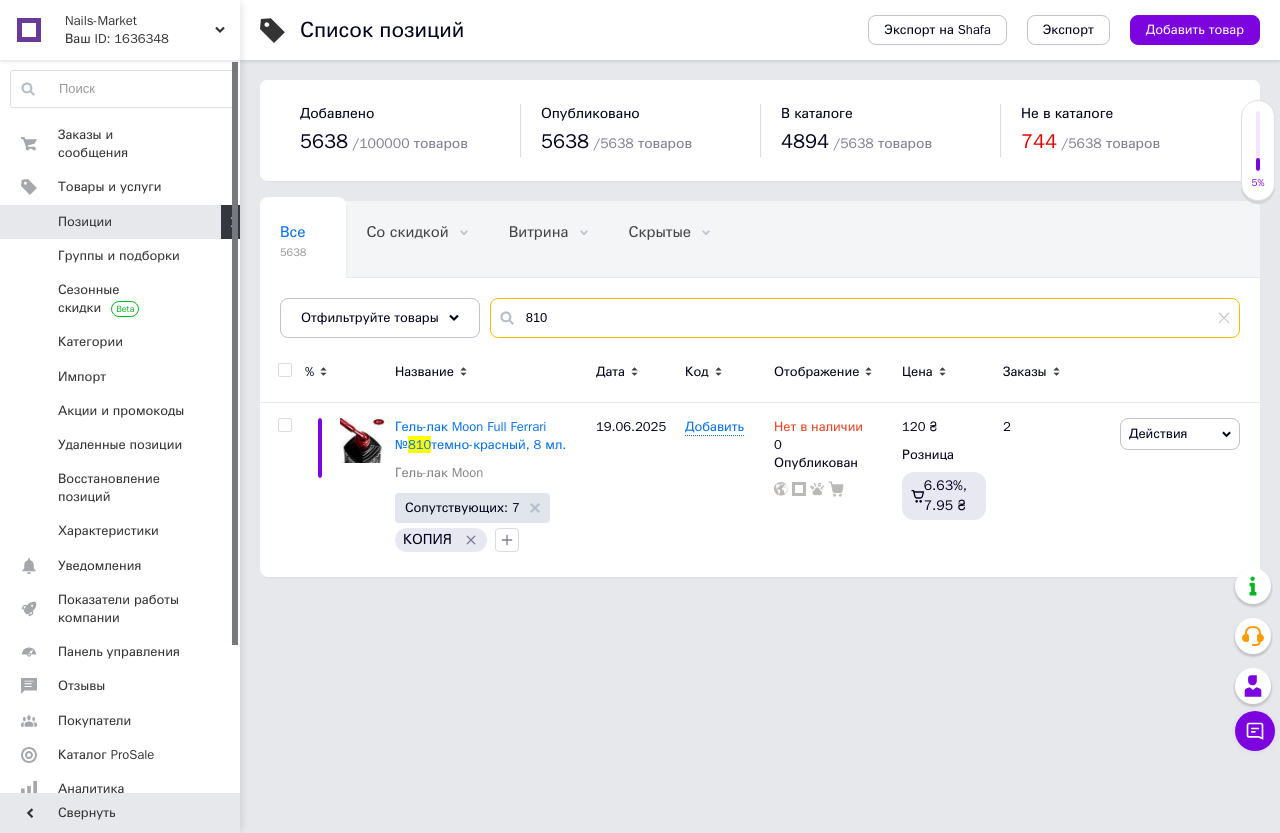 drag, startPoint x: 611, startPoint y: 319, endPoint x: 516, endPoint y: 318, distance: 95.005264 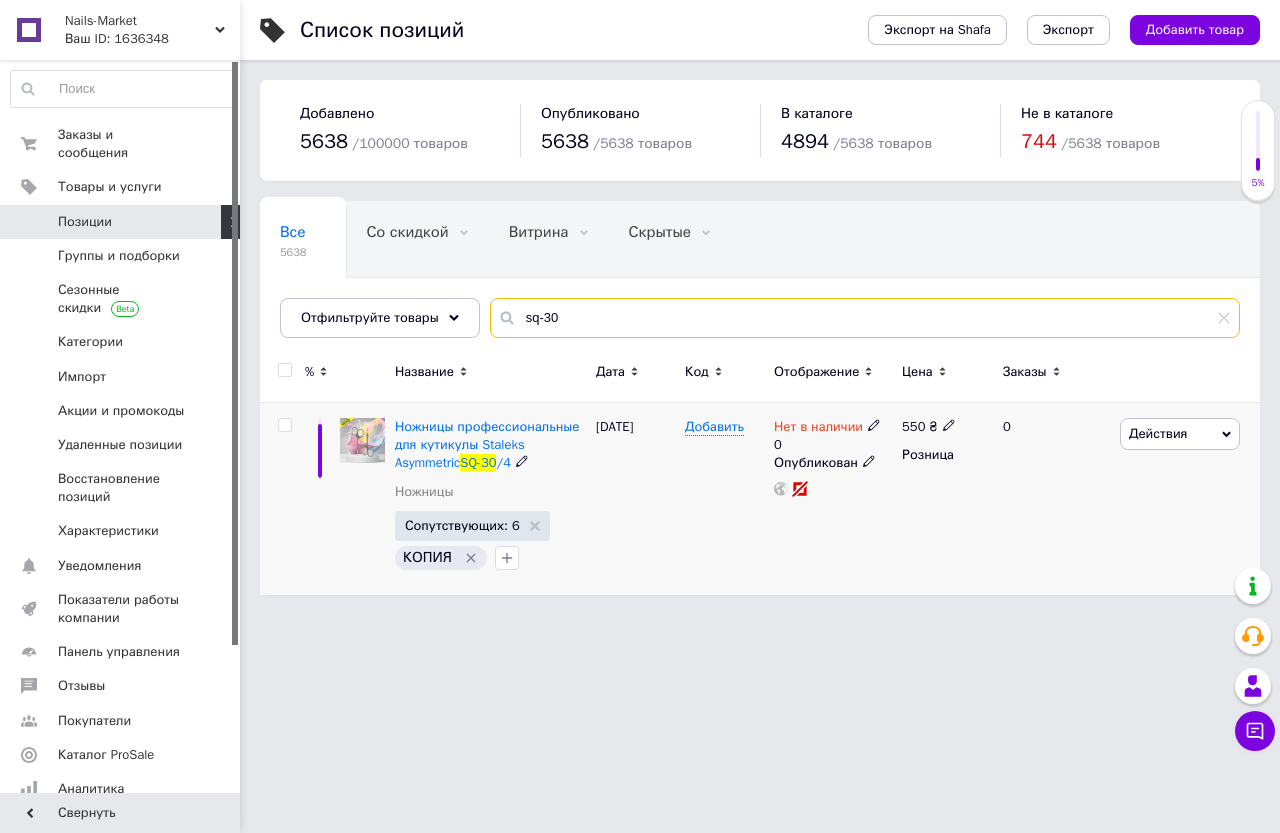 type on "sq-30" 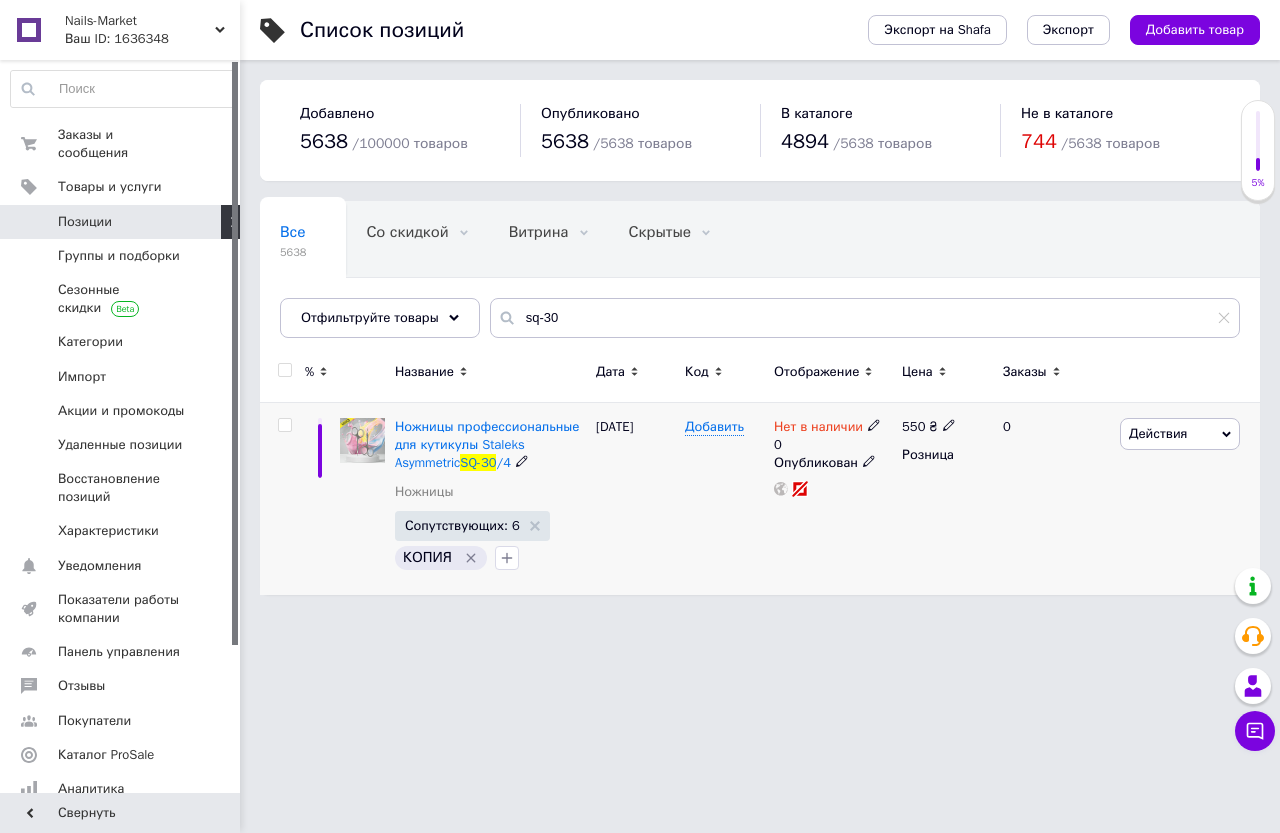 click 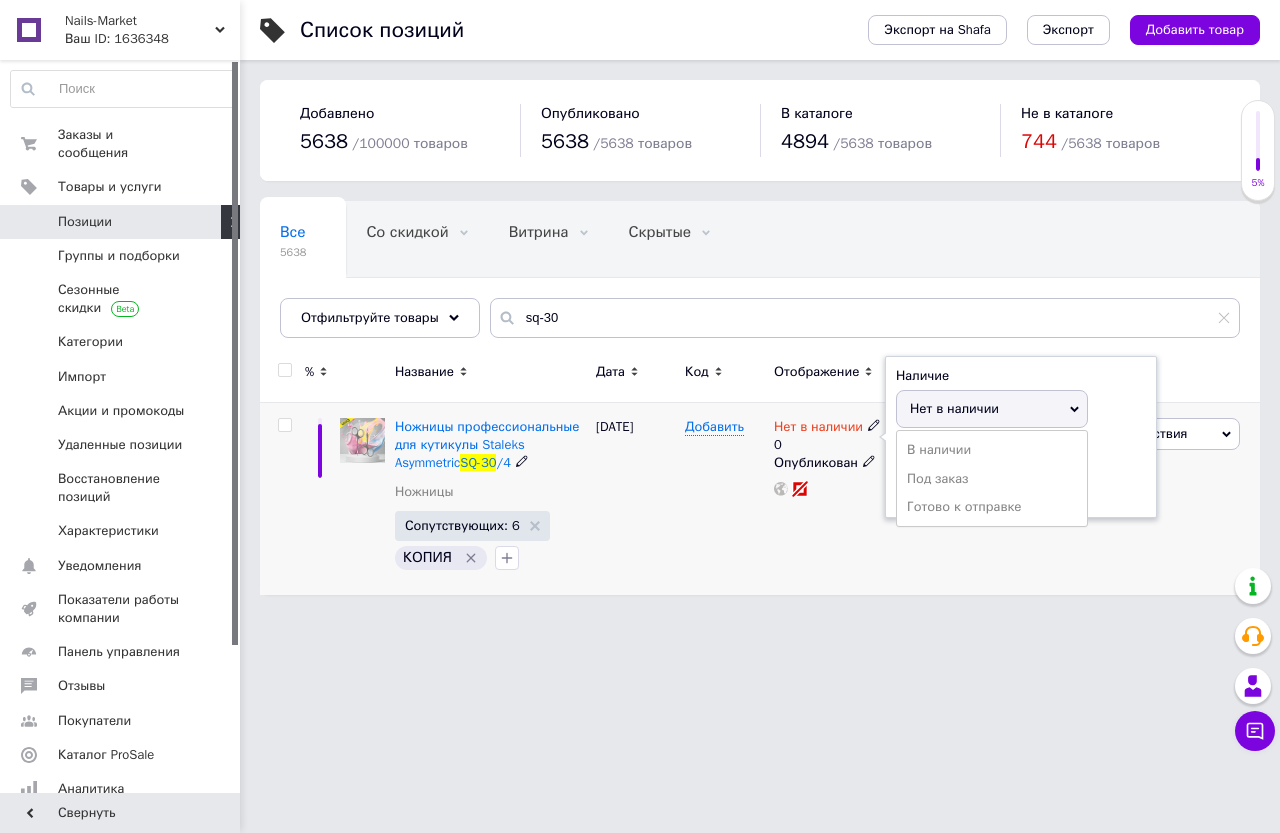 click on "Готово к отправке" at bounding box center [992, 507] 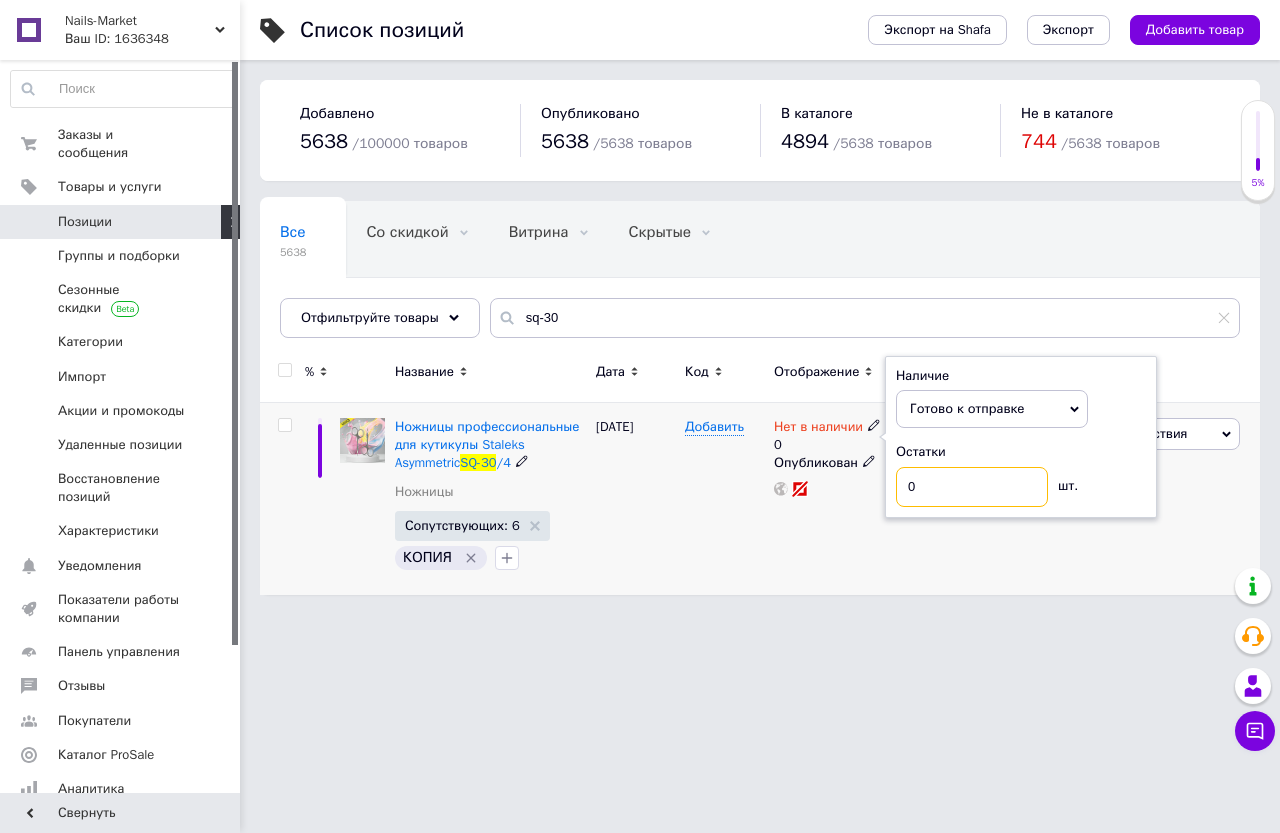 drag, startPoint x: 946, startPoint y: 495, endPoint x: 815, endPoint y: 552, distance: 142.86357 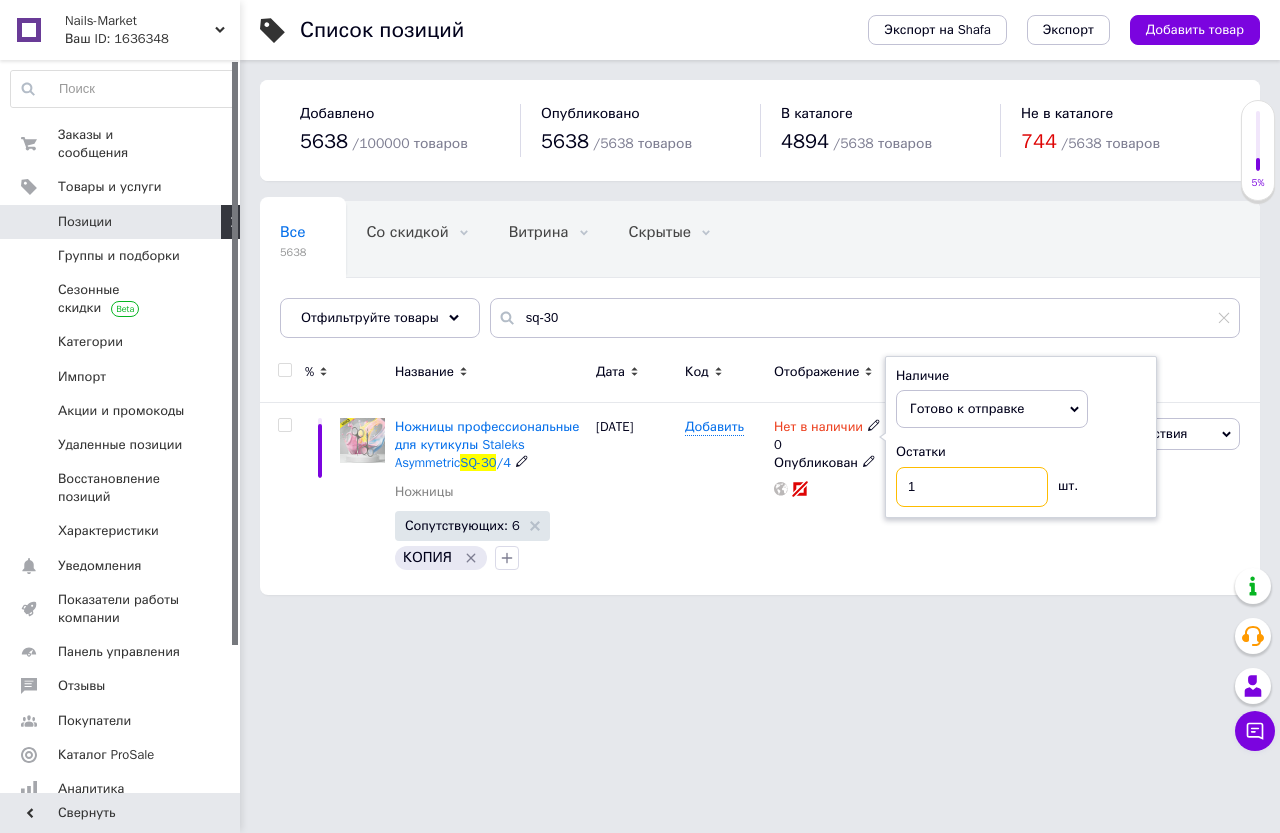 type on "1" 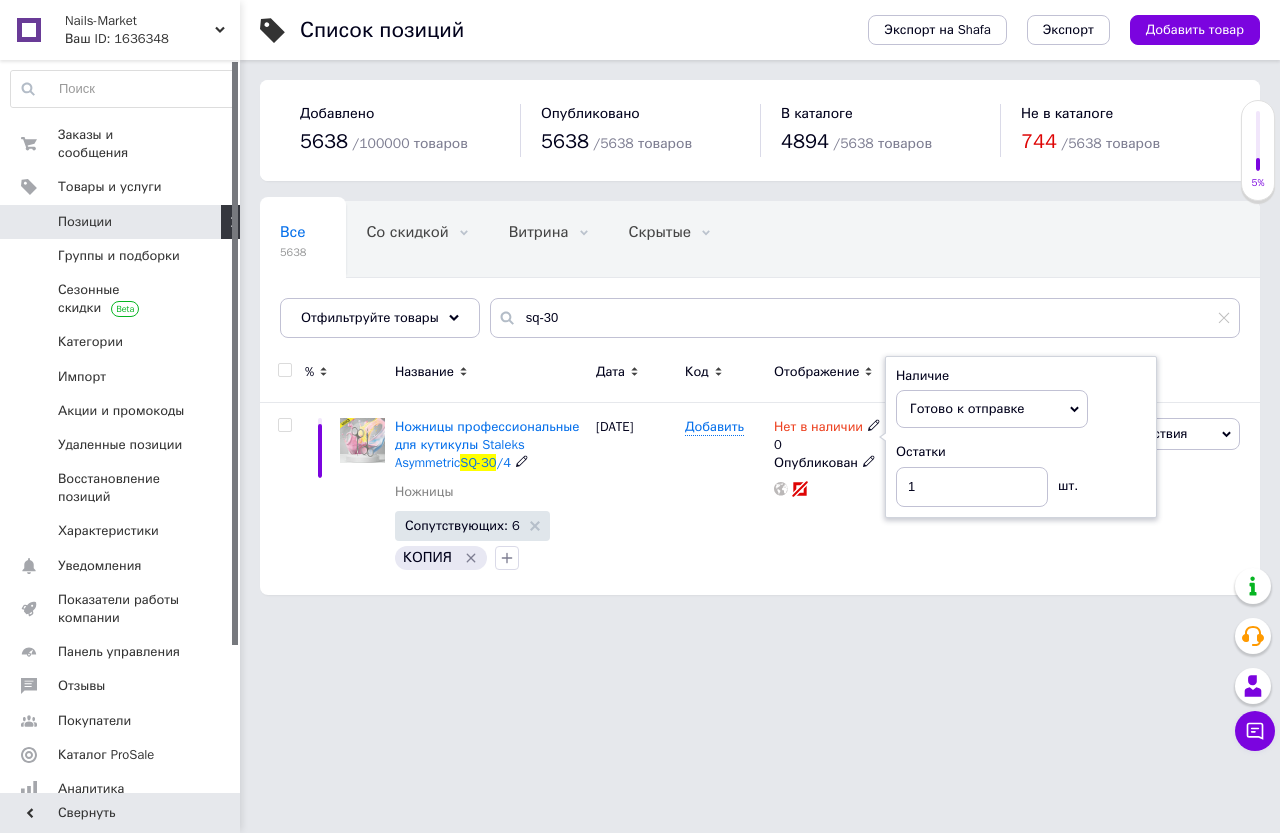 click on "Nails-Market Ваш ID: 1636348 Сайт Nails-Market Кабинет покупателя Проверить состояние системы Страница на портале Справка Выйти Заказы и сообщения 0 0 Товары и услуги Позиции Группы и подборки Сезонные скидки Категории Импорт Акции и промокоды Удаленные позиции Восстановление позиций Характеристики Уведомления 0 0 Показатели работы компании Панель управления Отзывы Покупатели Каталог ProSale Аналитика Управление сайтом Кошелек компании Маркет Настройки Тарифы и счета Prom топ Свернуть
Список позиций Экспорт" at bounding box center [640, 307] 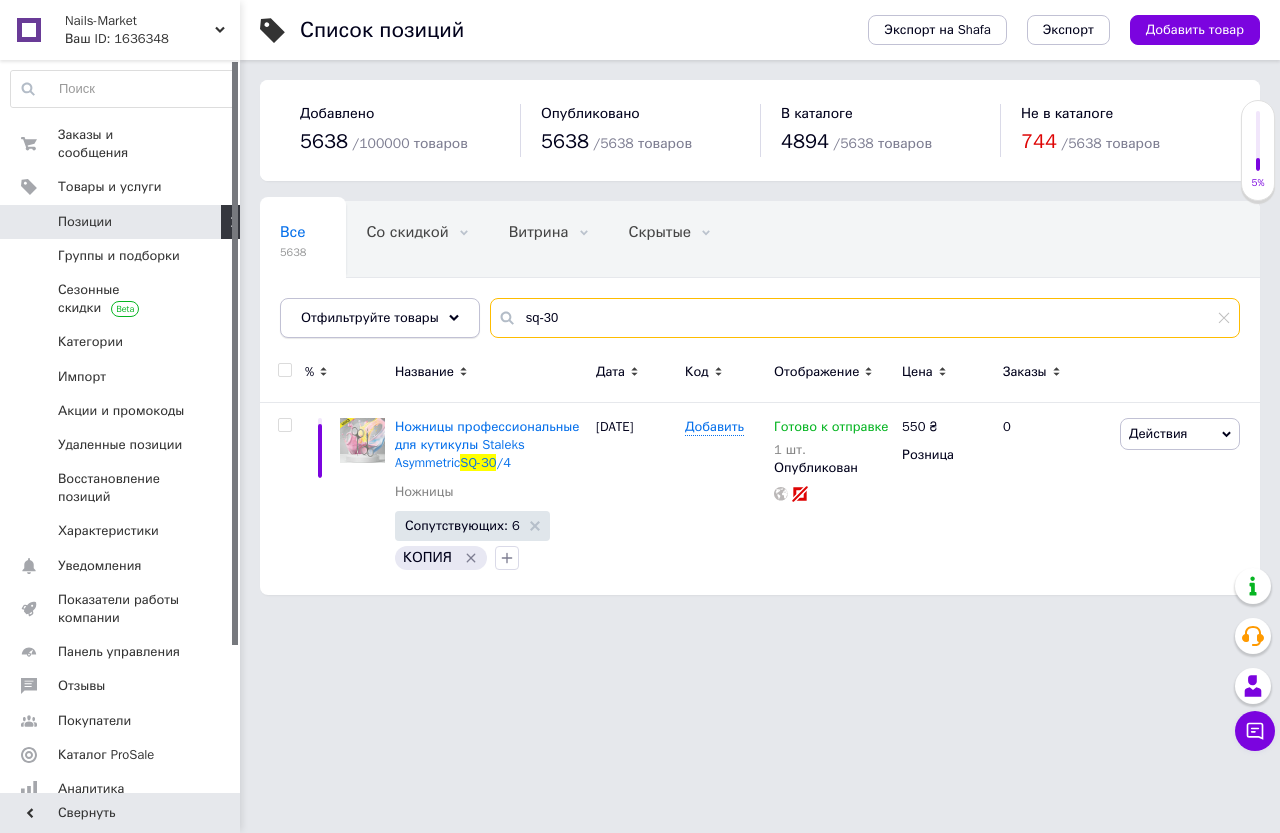 drag, startPoint x: 573, startPoint y: 315, endPoint x: 370, endPoint y: 312, distance: 203.02217 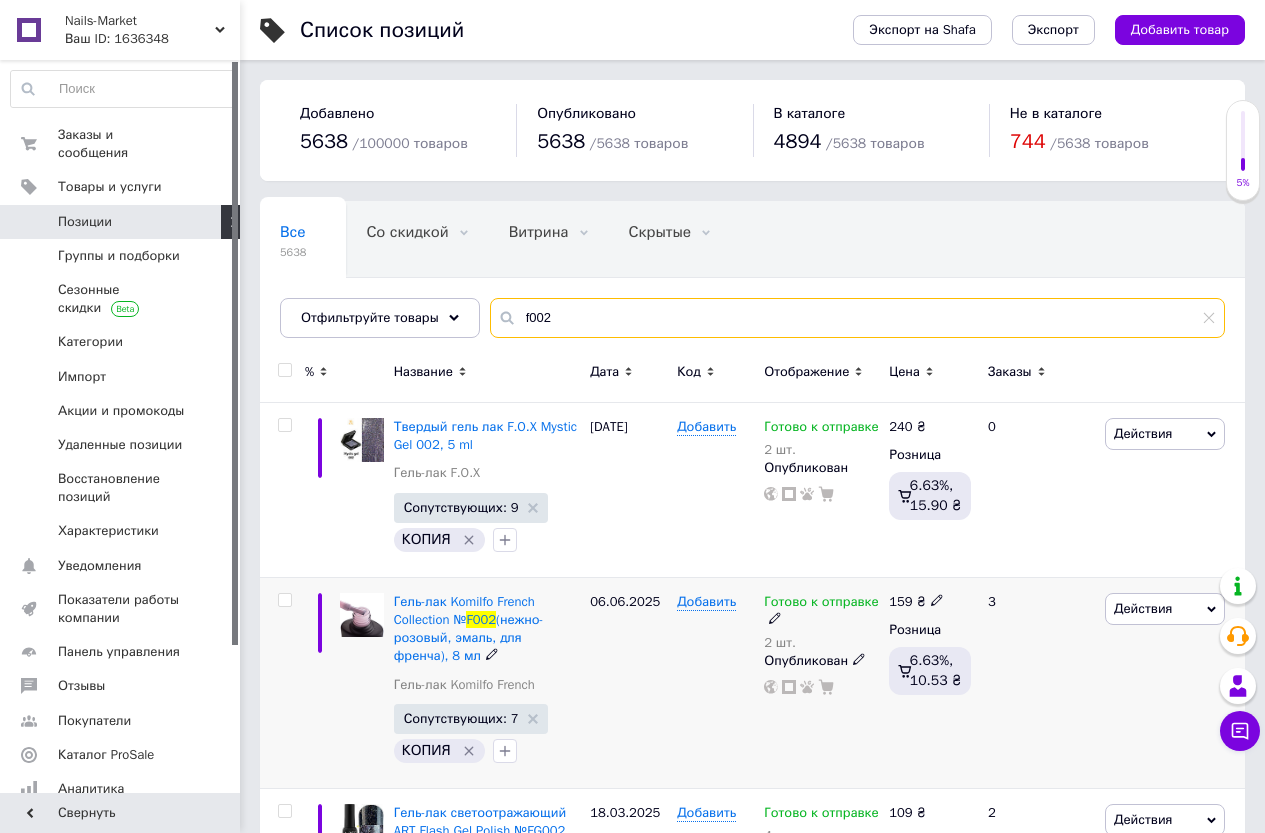 type on "f002" 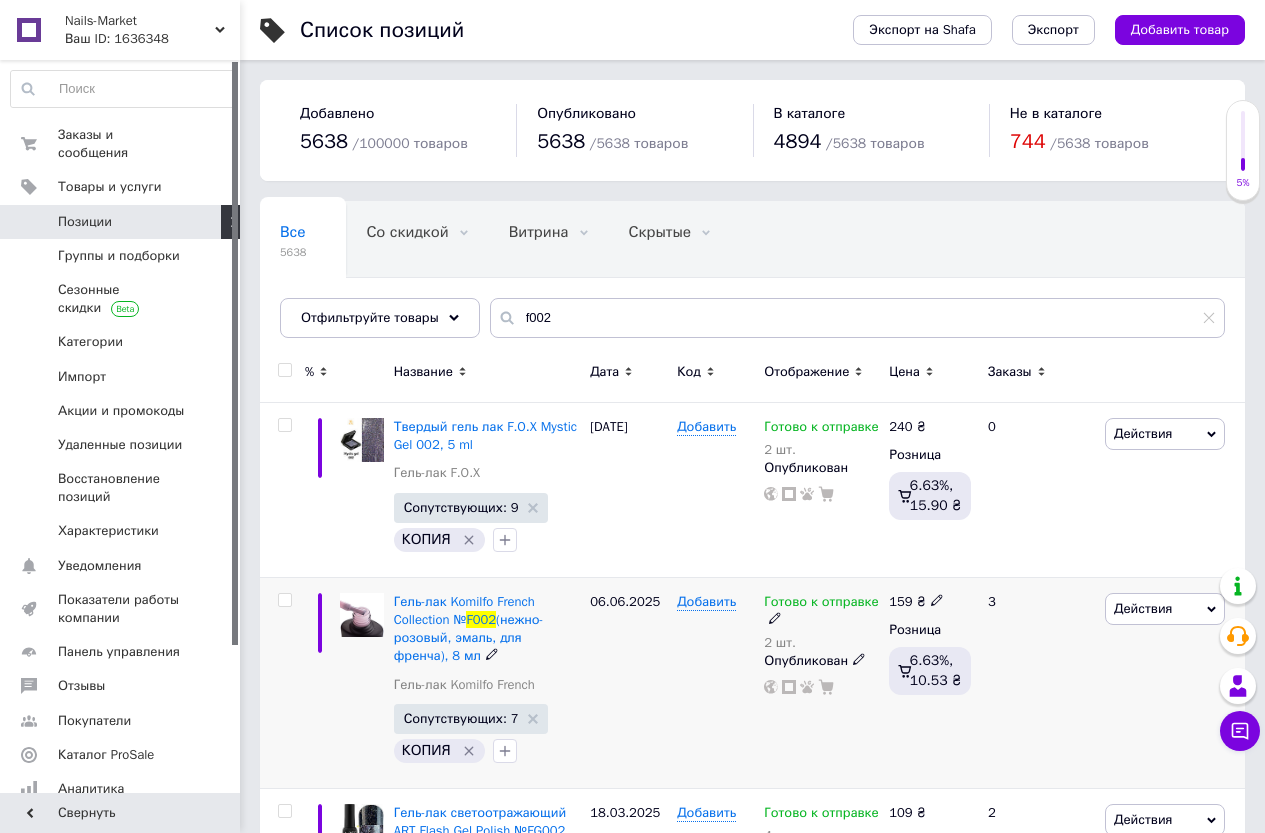 click 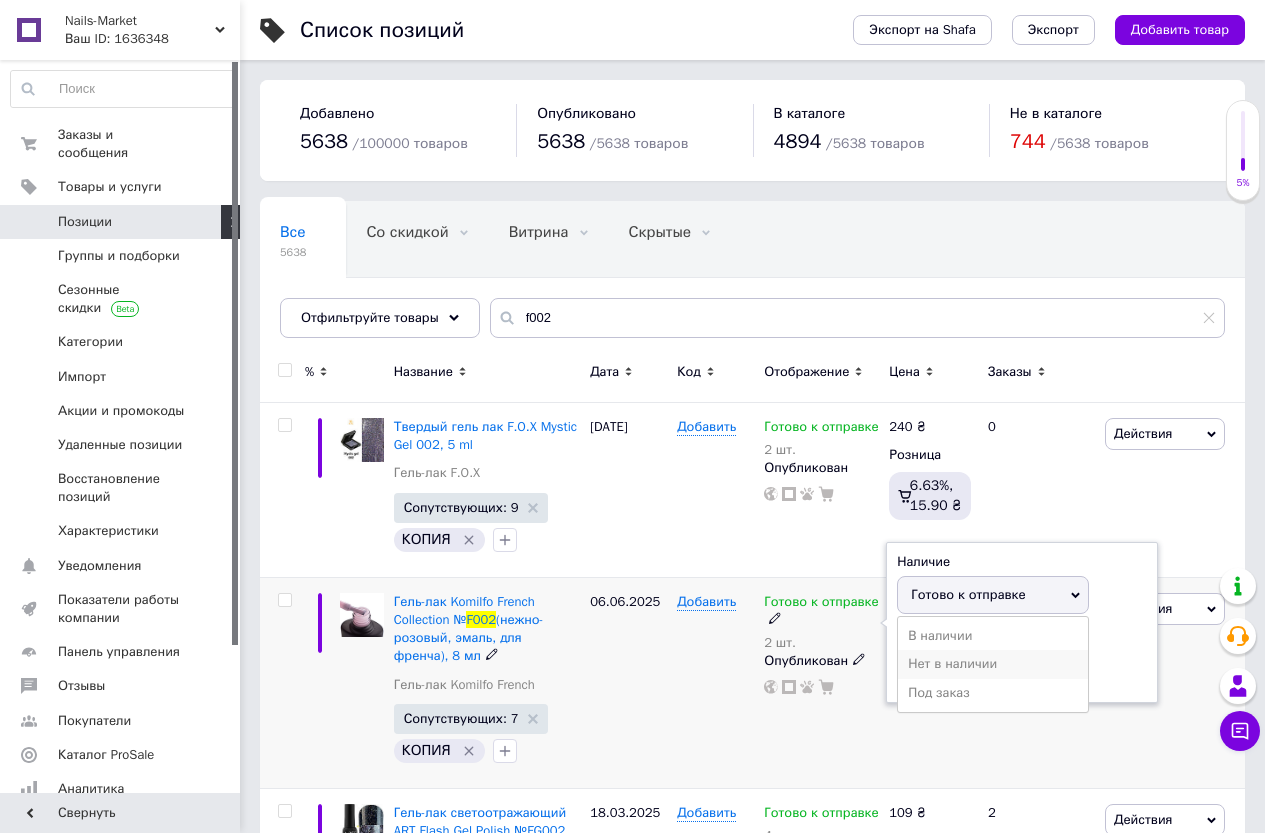 click on "Нет в наличии" at bounding box center [993, 664] 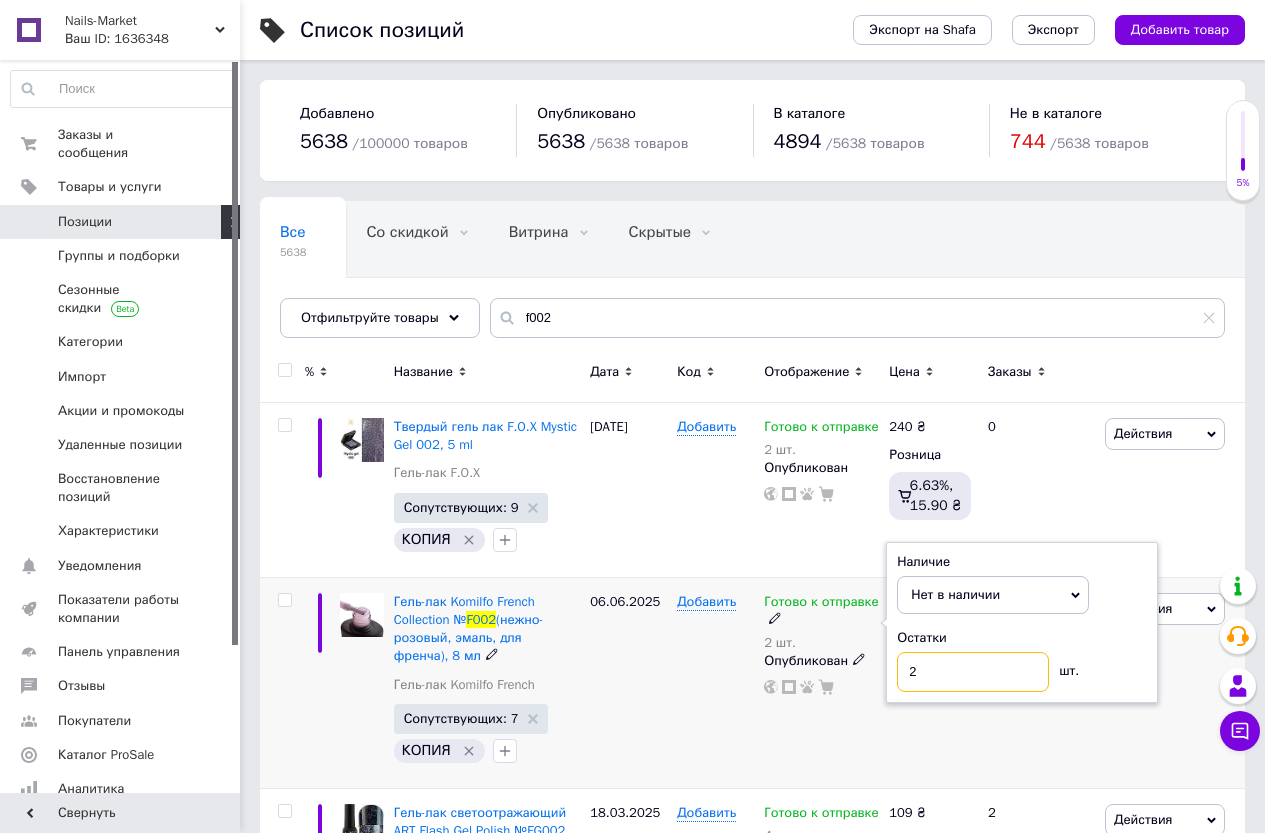 click on "2" at bounding box center (973, 672) 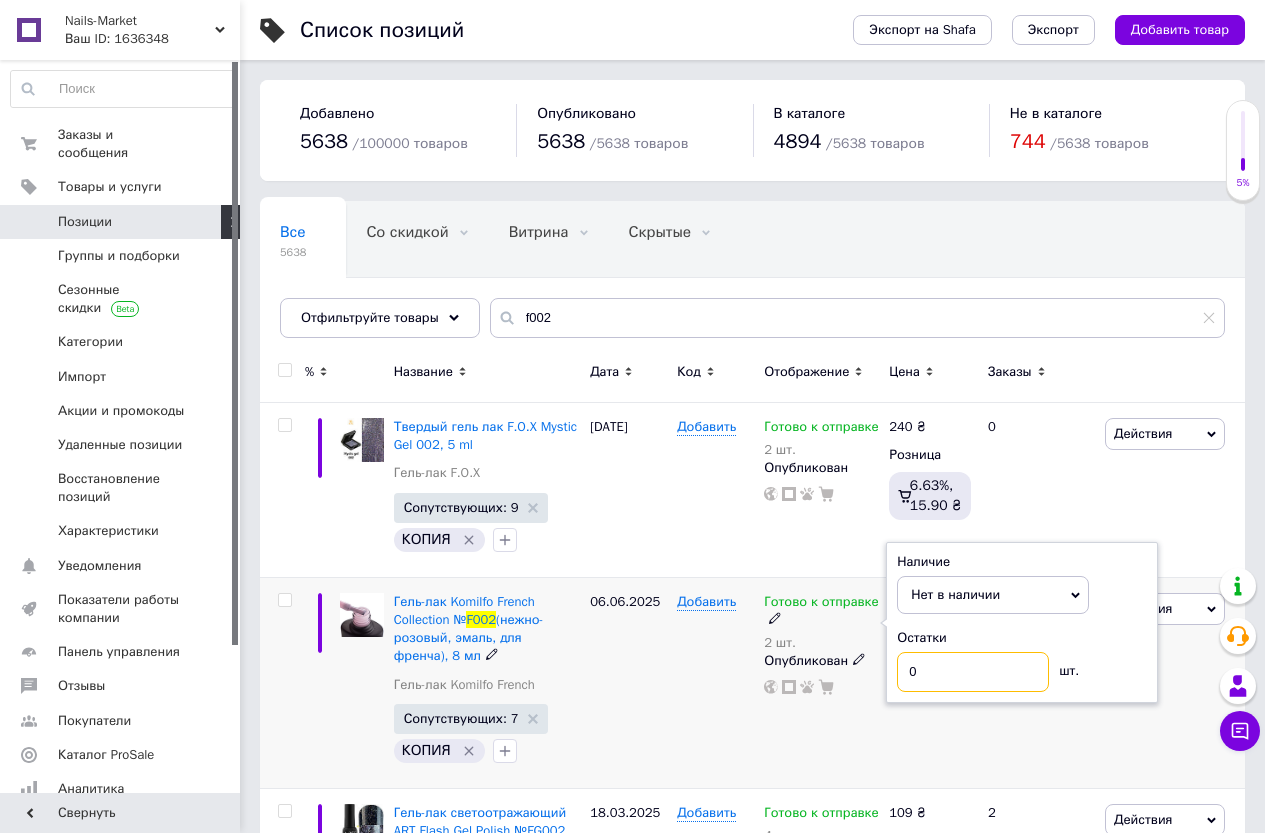 type on "0" 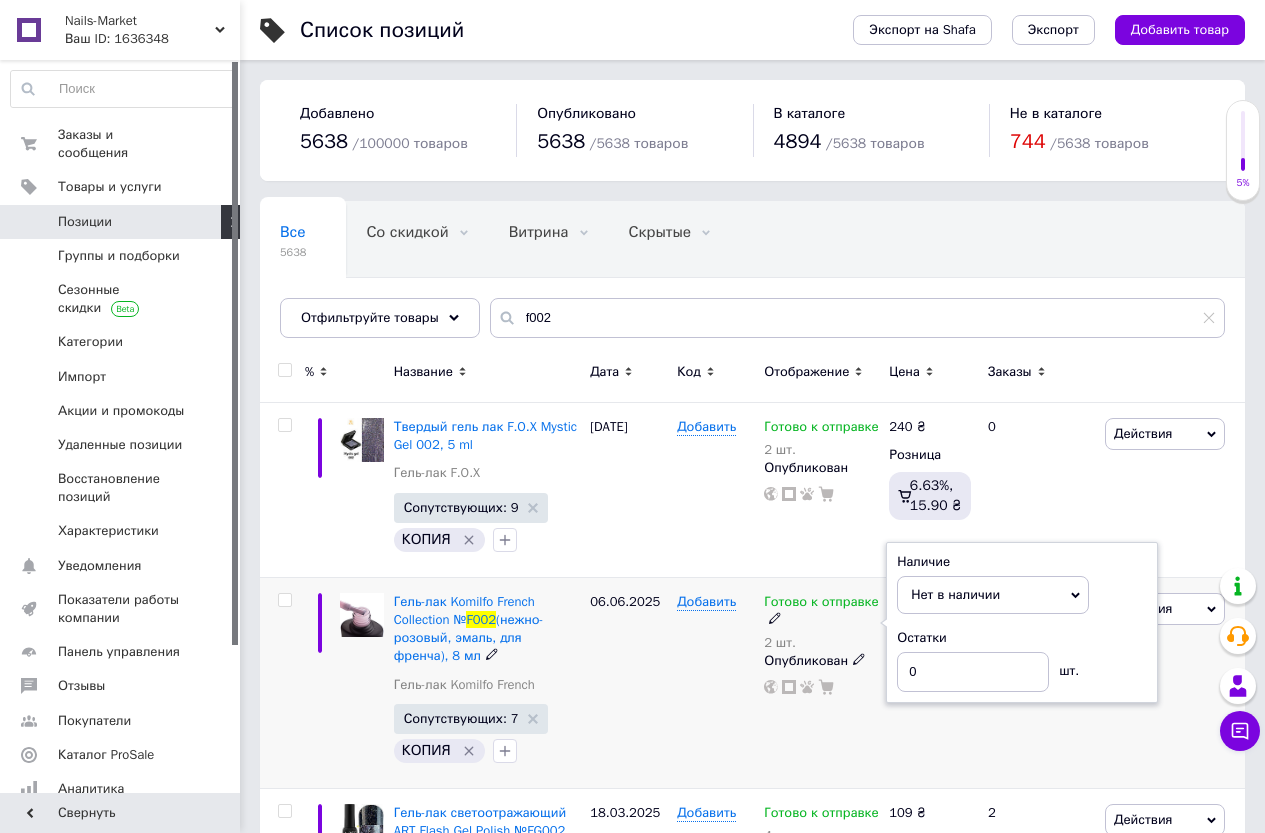 click on "06.06.2025" at bounding box center (628, 682) 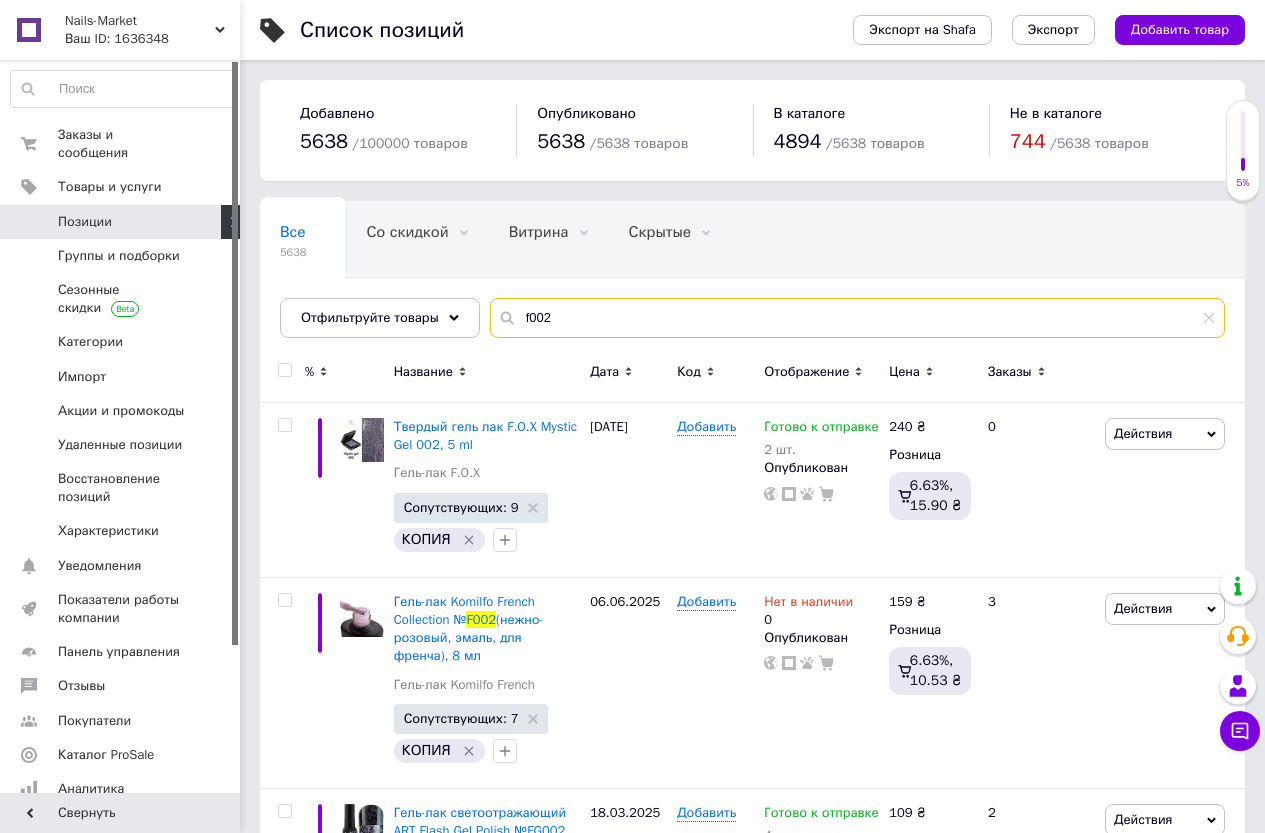 click on "f002" at bounding box center [857, 318] 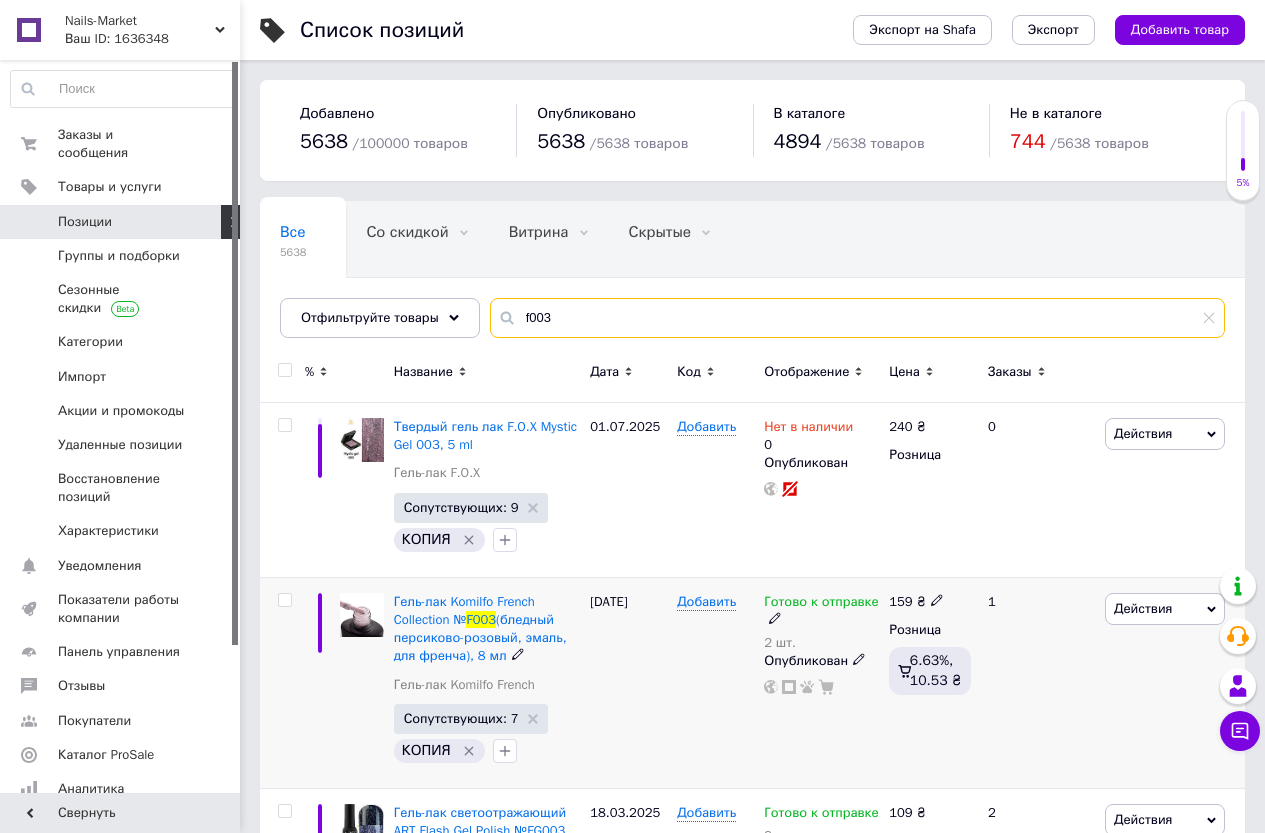 type on "f003" 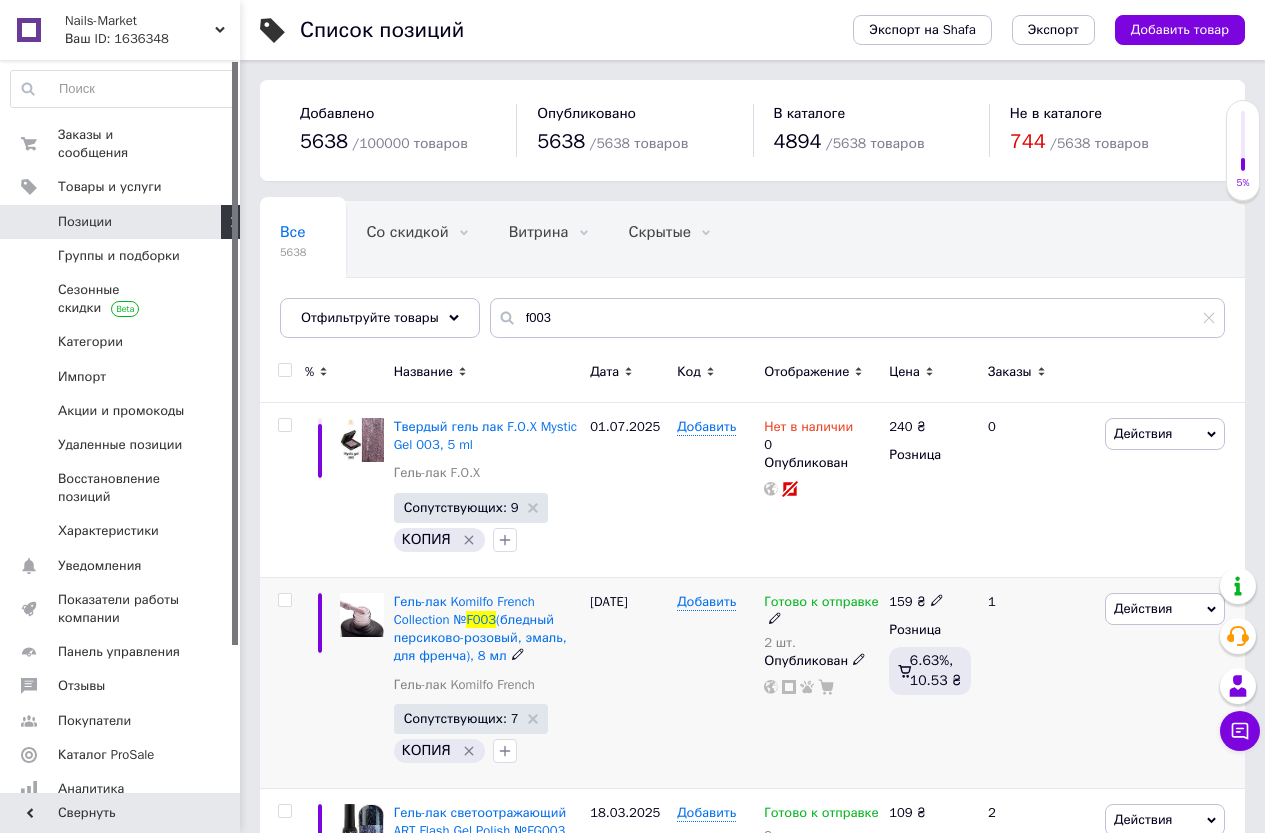 click 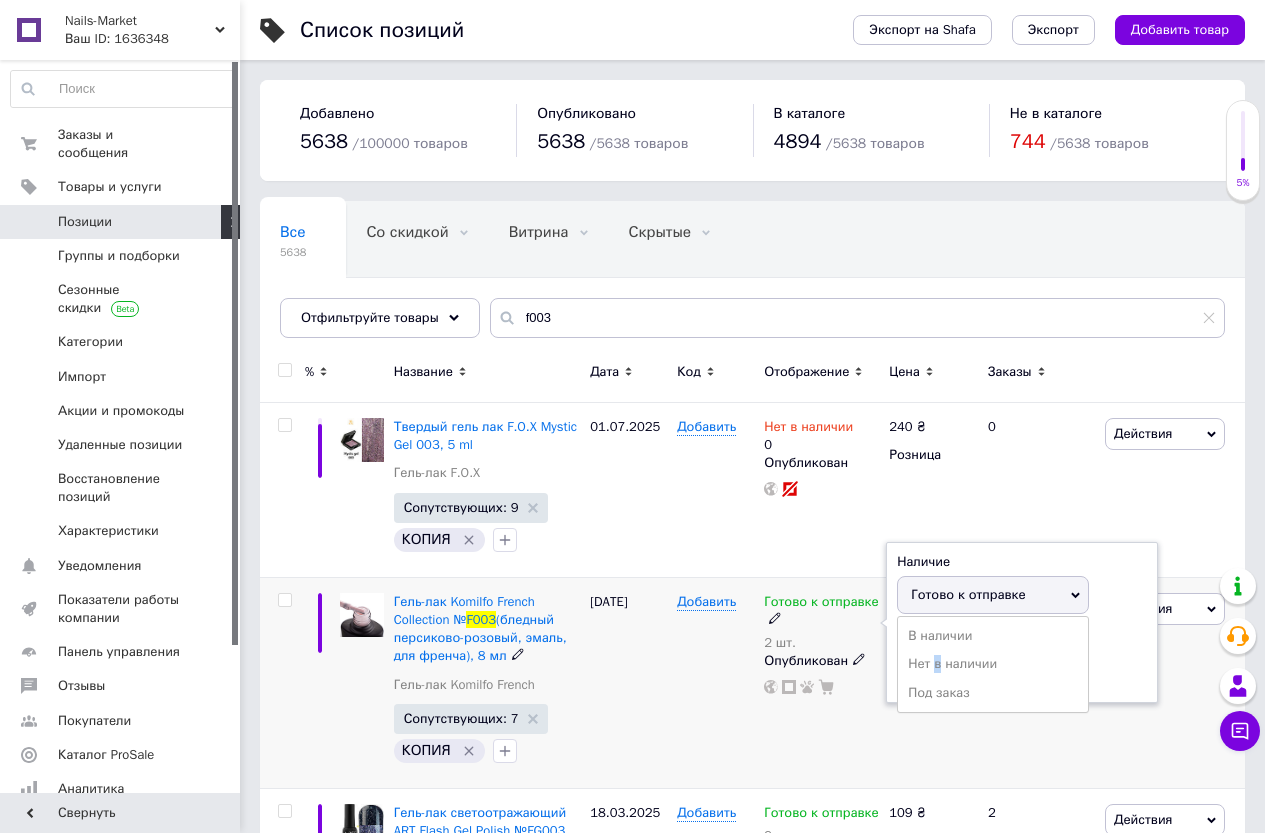 click on "Нет в наличии" at bounding box center [993, 664] 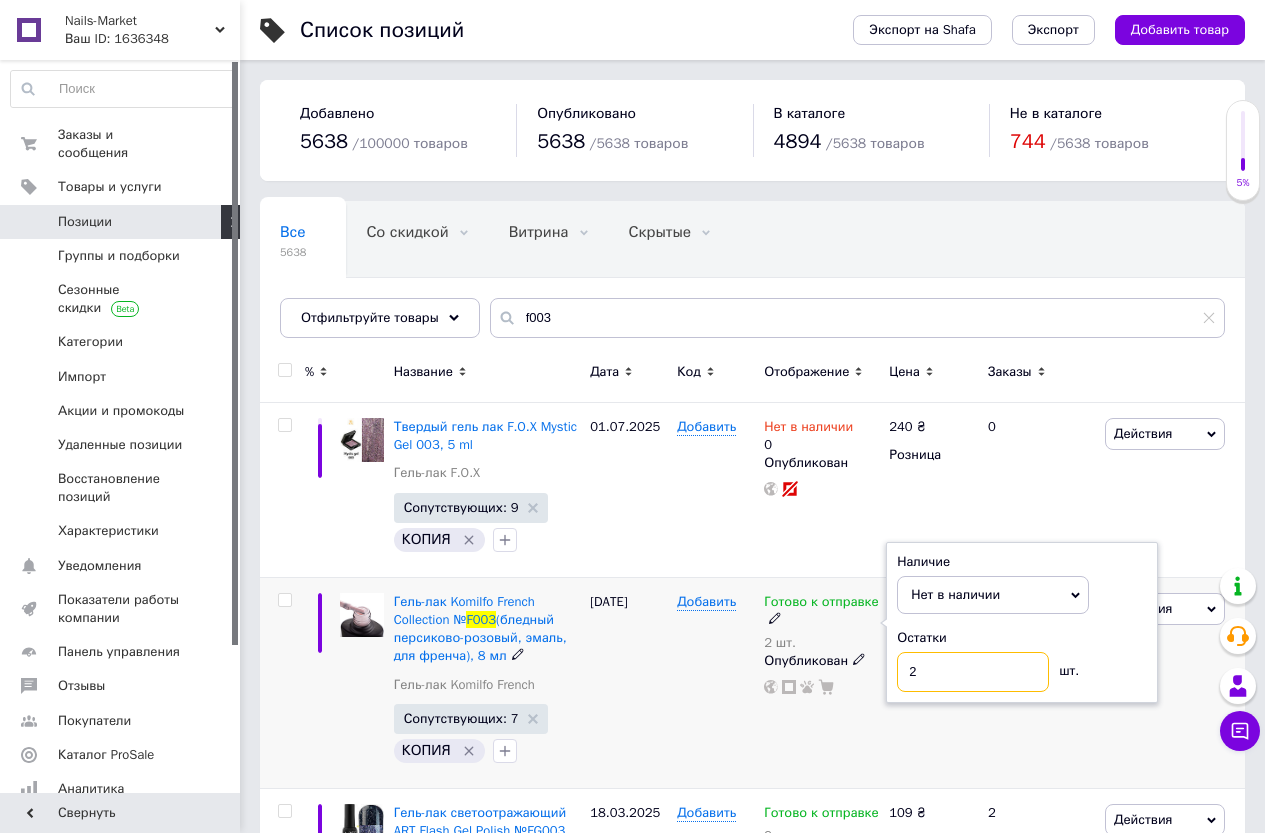 click on "2" at bounding box center (973, 672) 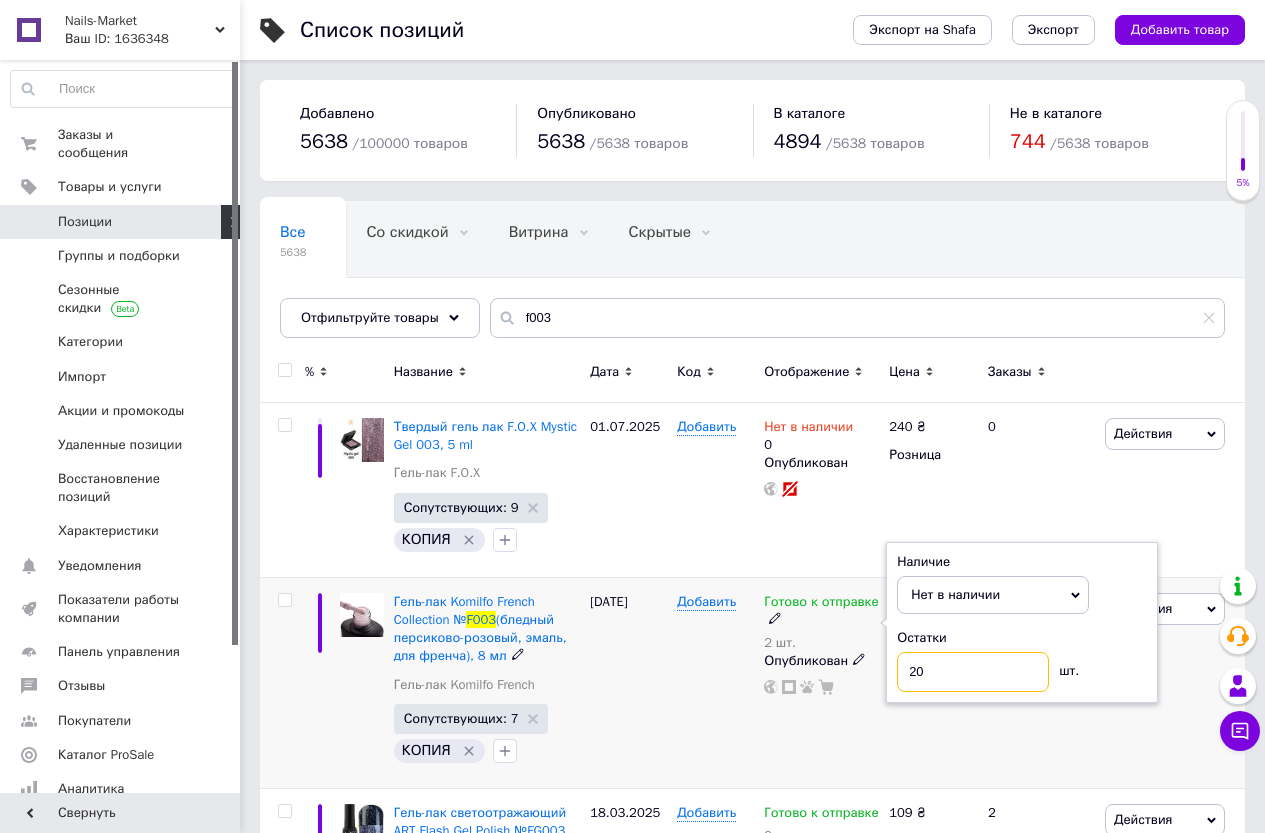 drag, startPoint x: 907, startPoint y: 668, endPoint x: 566, endPoint y: 728, distance: 346.23834 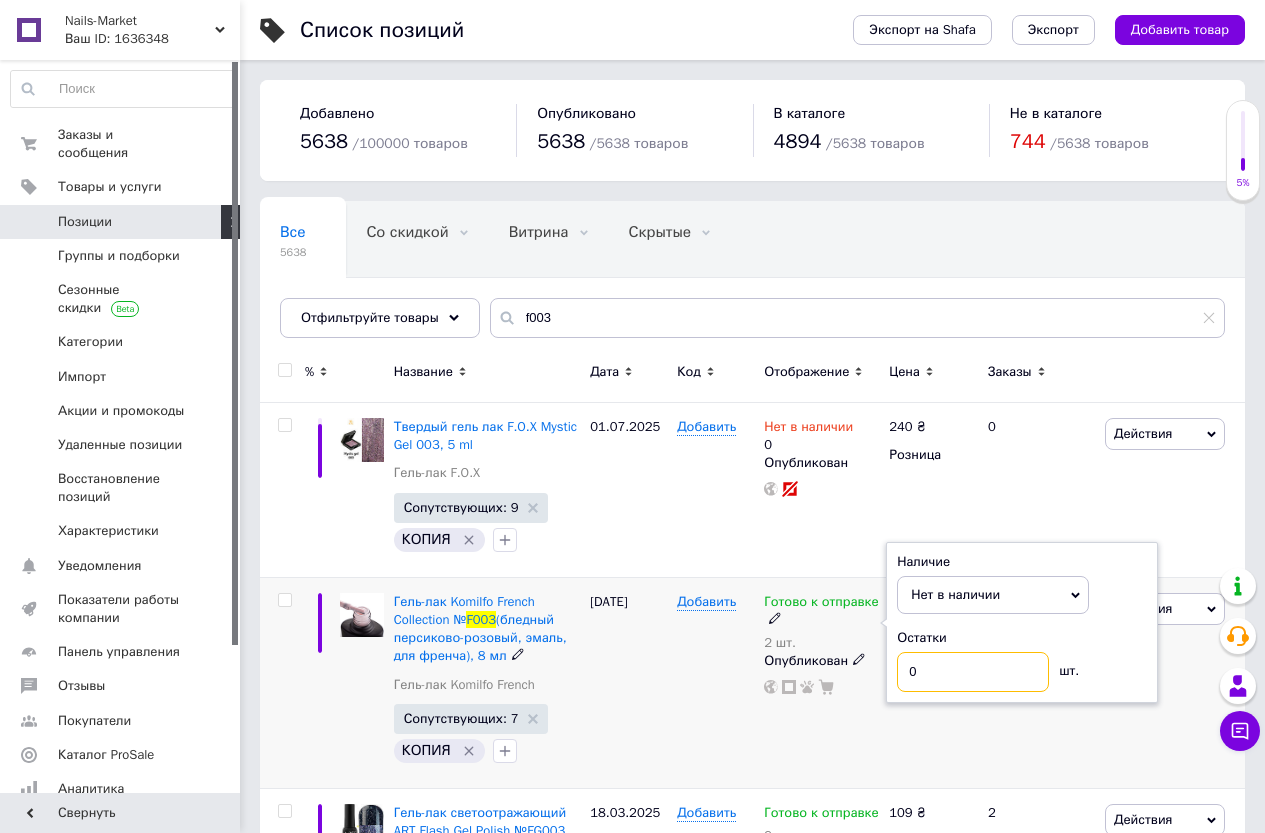 type on "0" 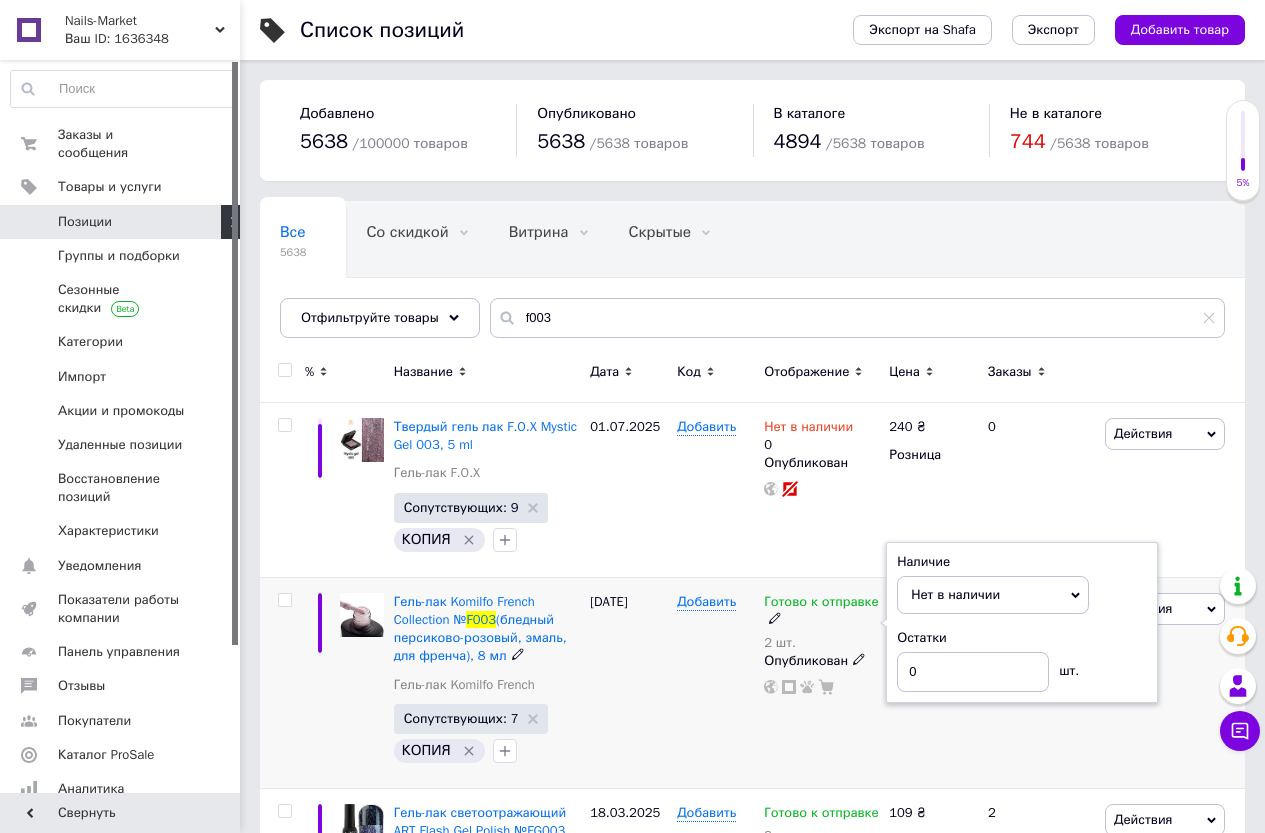 click on "Сопутствующих: 7 КОПИЯ" at bounding box center (487, 735) 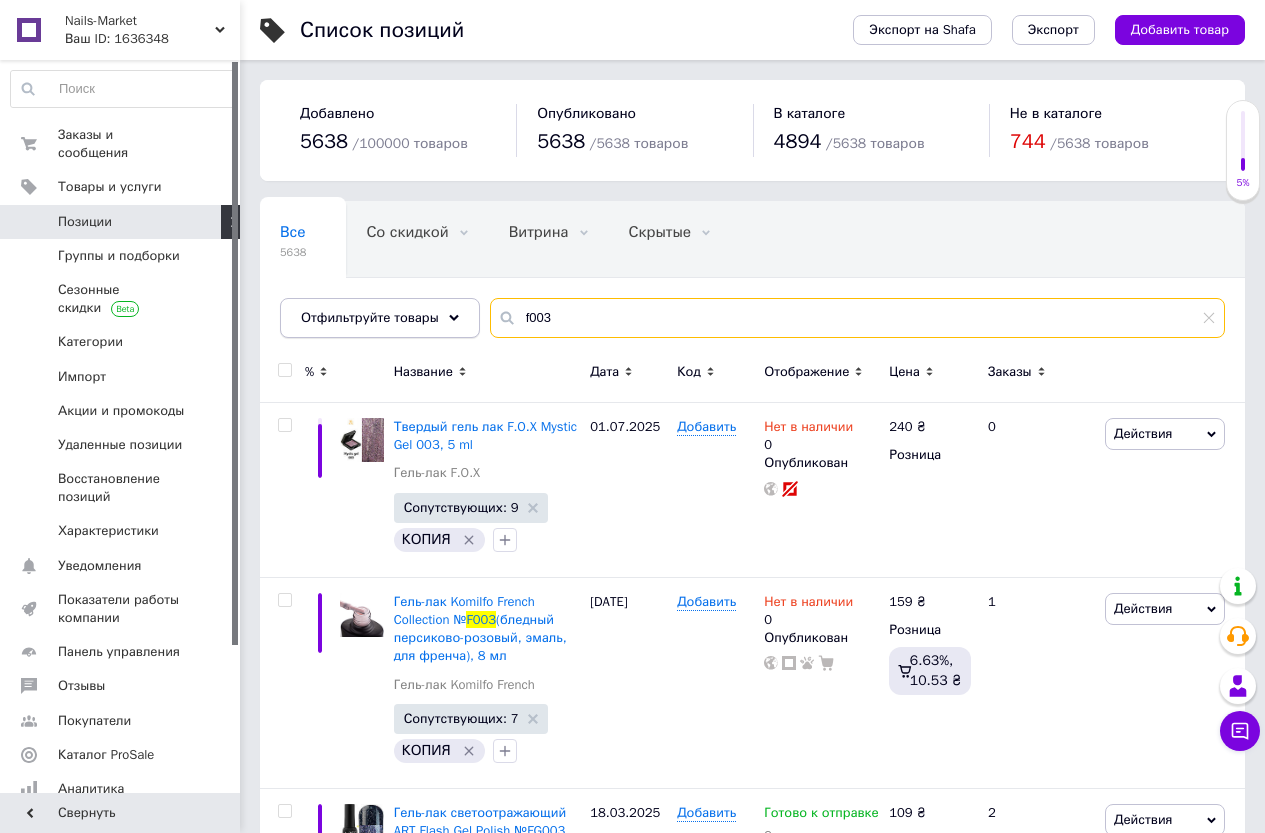drag, startPoint x: 525, startPoint y: 315, endPoint x: 456, endPoint y: 312, distance: 69.065186 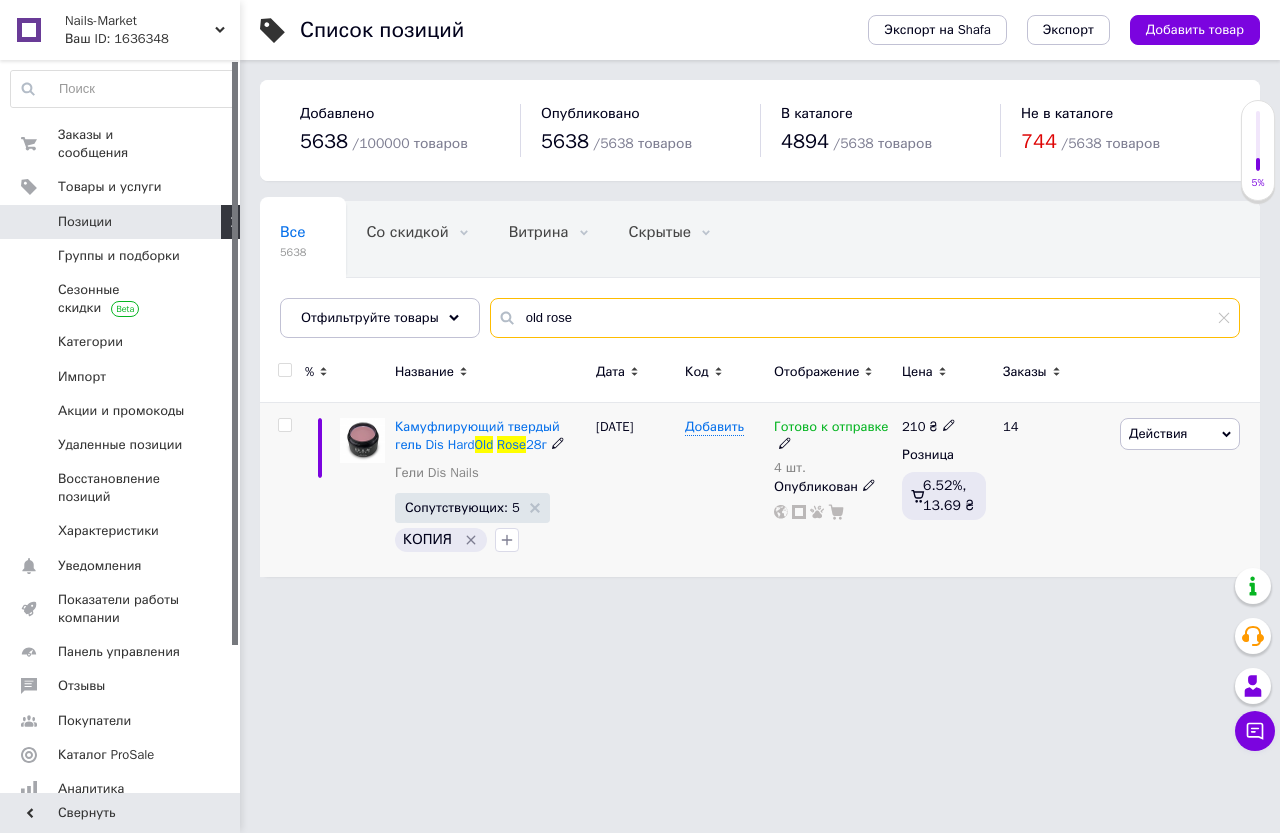 type on "old rose" 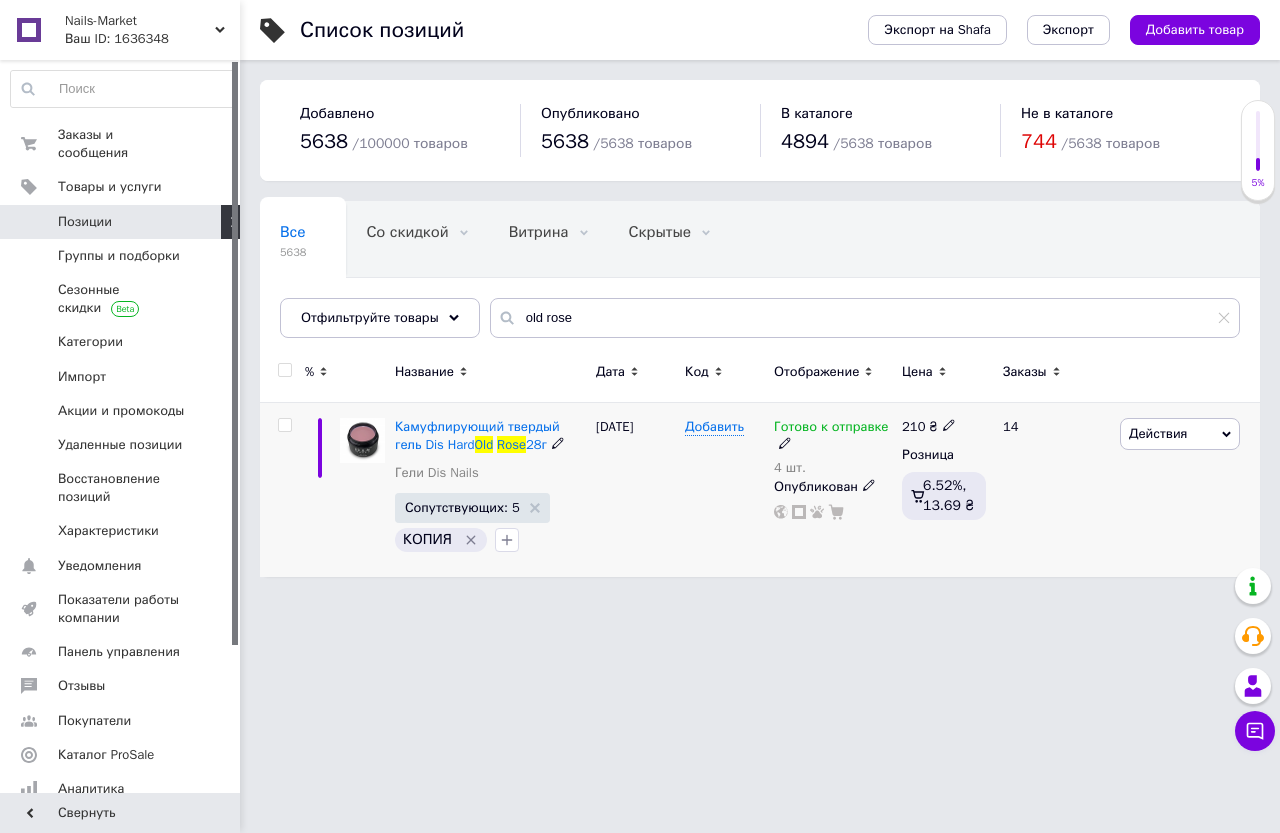 click 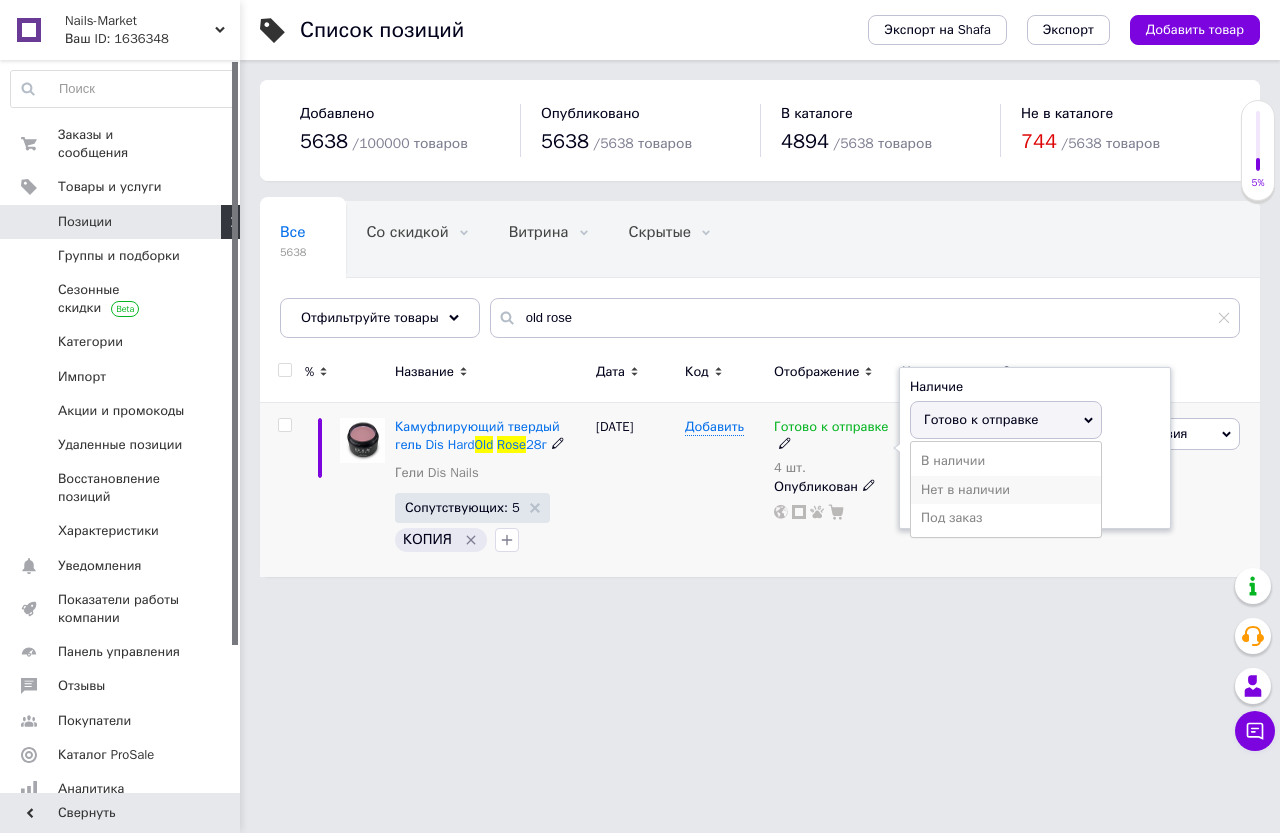 click on "Нет в наличии" at bounding box center (1006, 490) 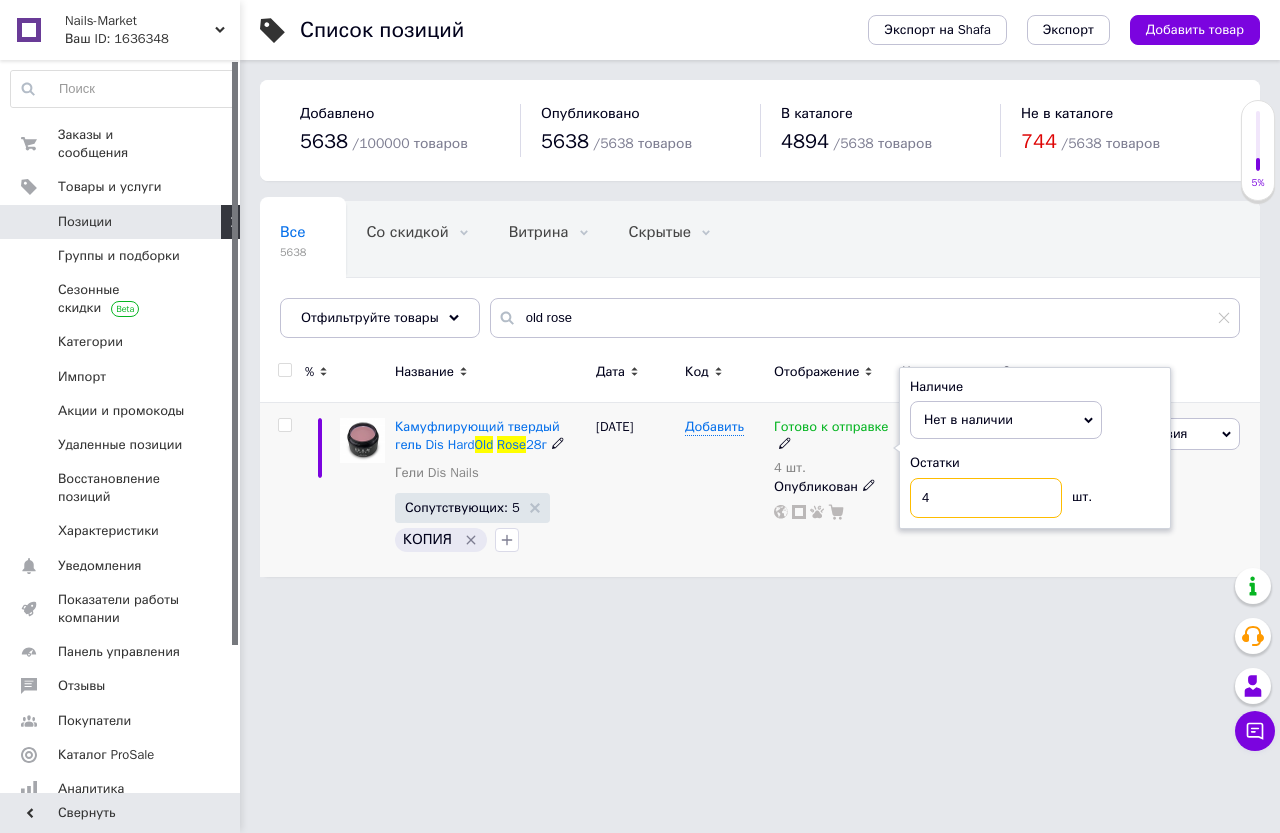 drag, startPoint x: 935, startPoint y: 501, endPoint x: 815, endPoint y: 575, distance: 140.98227 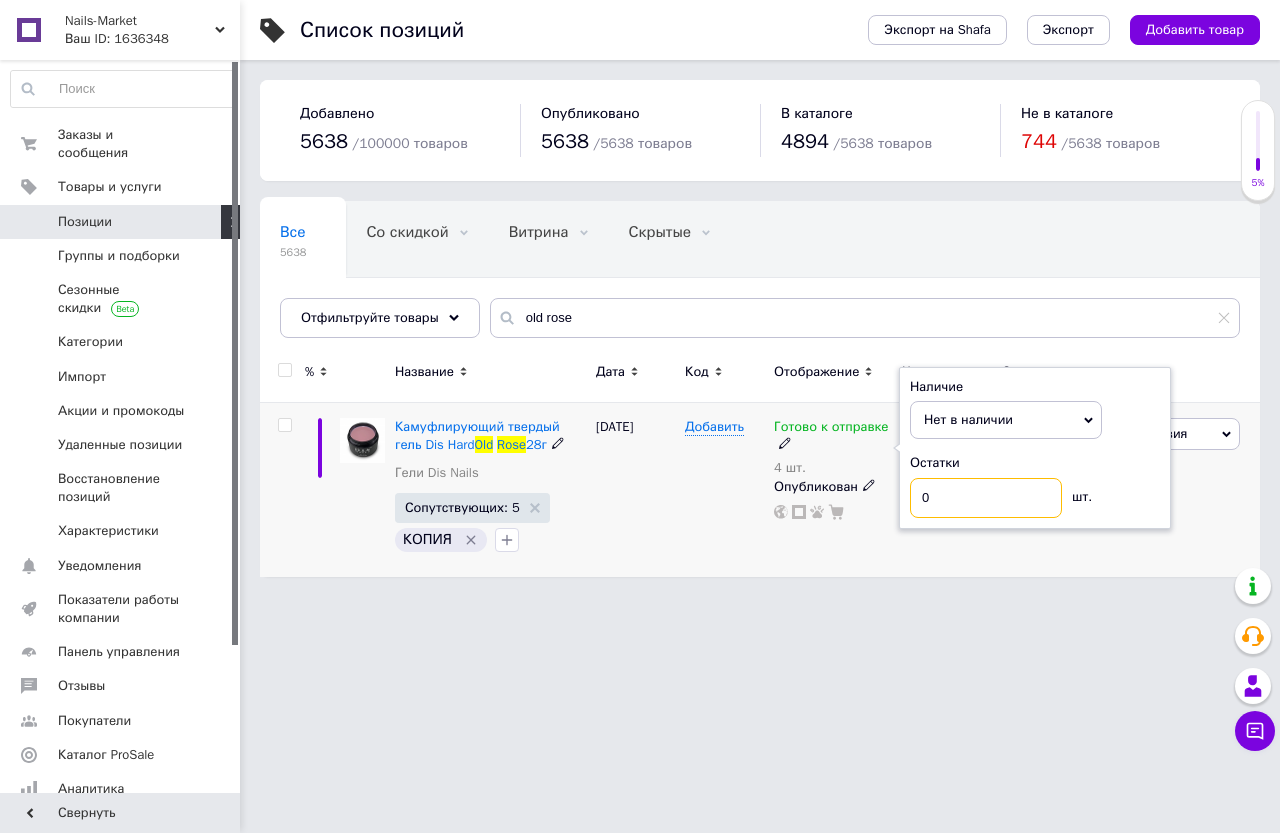type on "0" 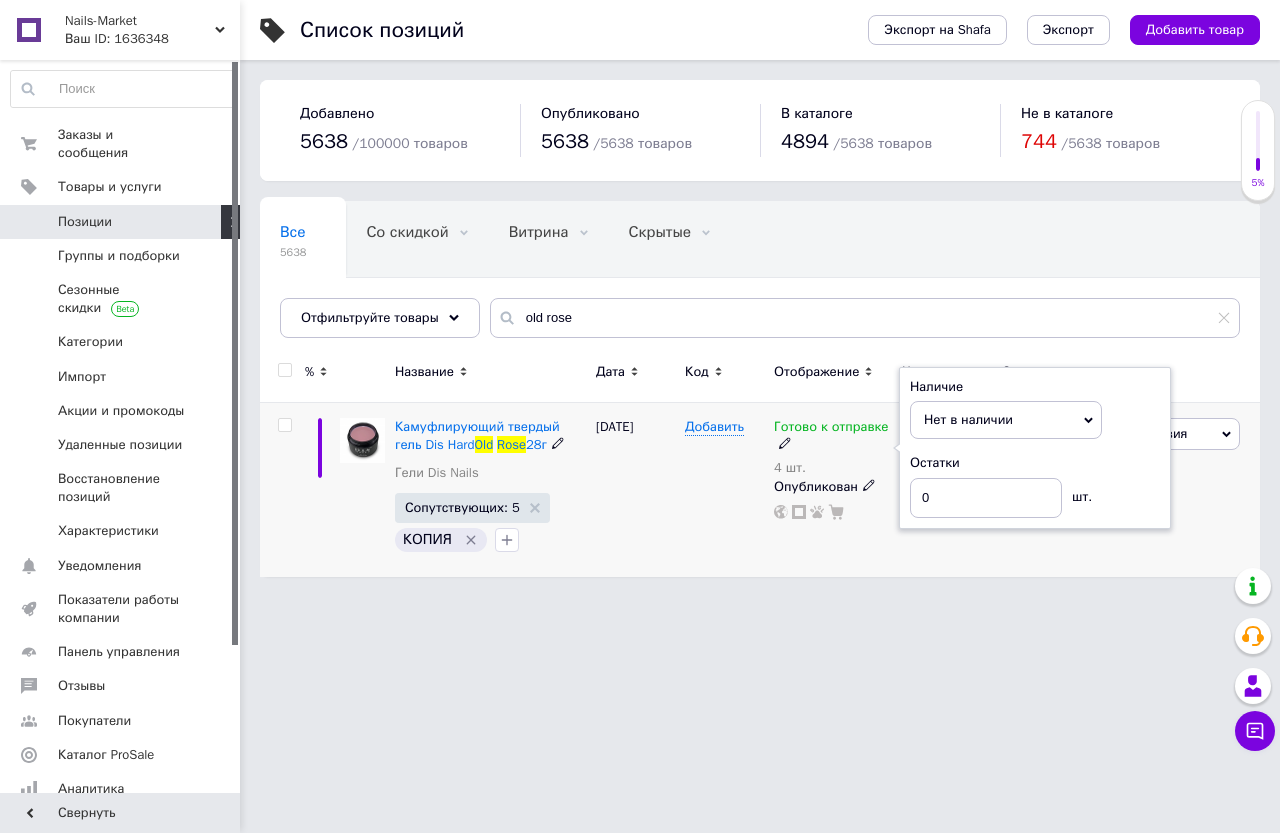 click on "Готово к отправке 4 шт. Наличие Нет в наличии В наличии Под заказ Готово к отправке Остатки 0 шт. Опубликован" at bounding box center (833, 490) 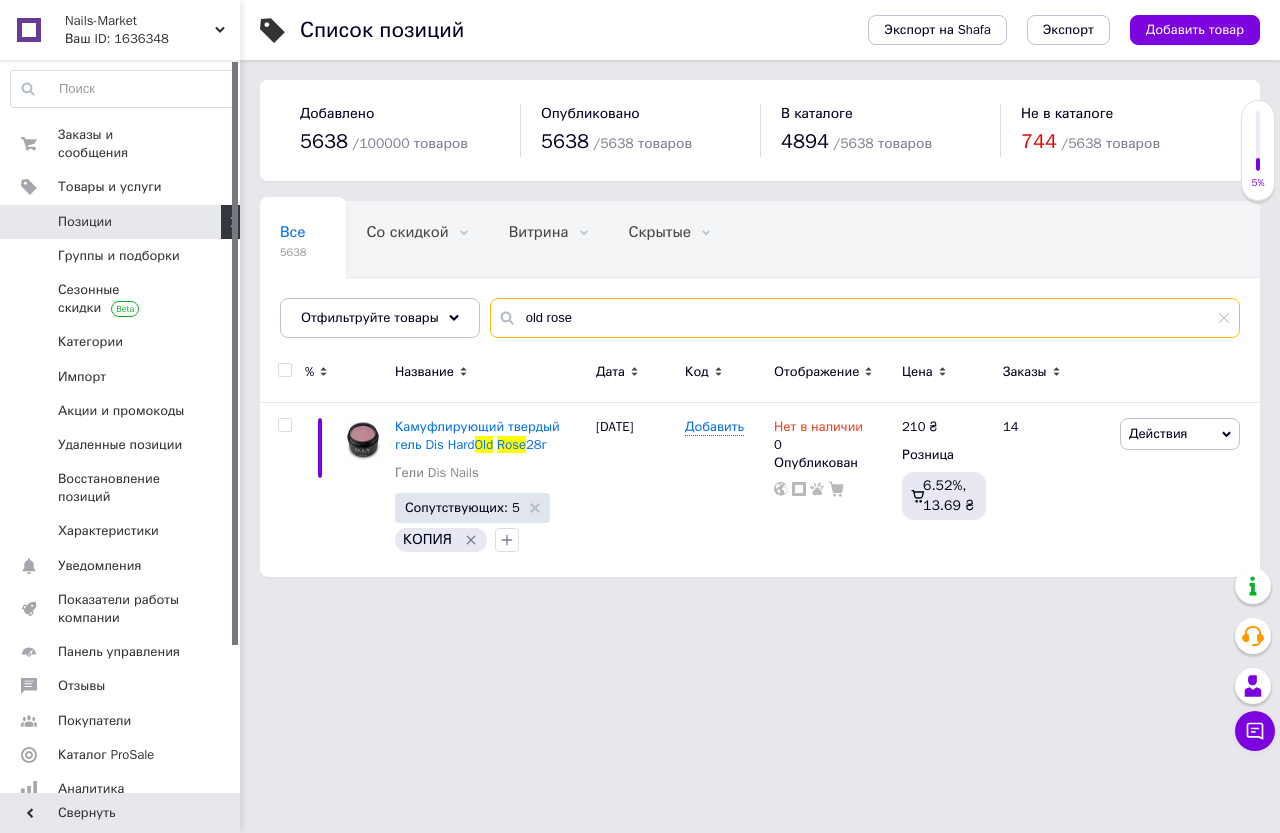 drag, startPoint x: 498, startPoint y: 332, endPoint x: 356, endPoint y: 339, distance: 142.17242 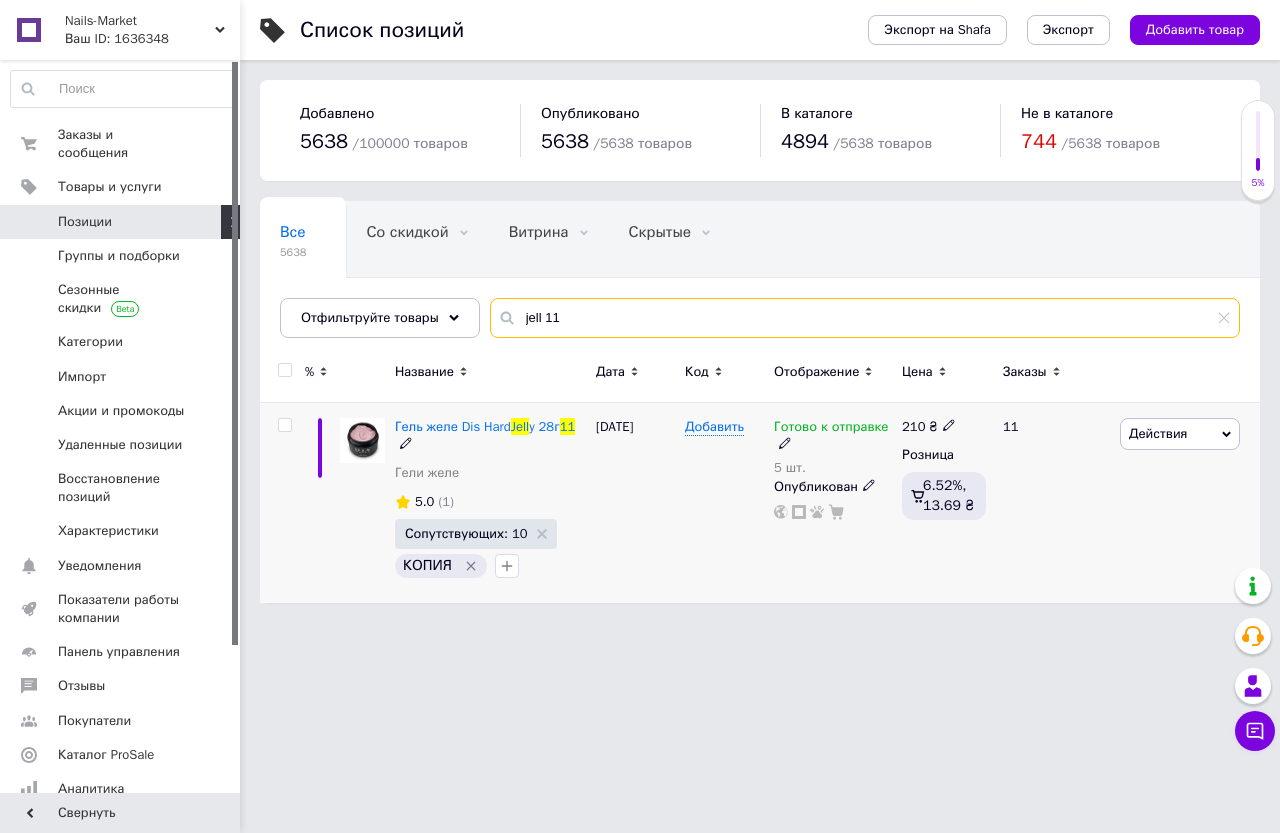 type on "jell 11" 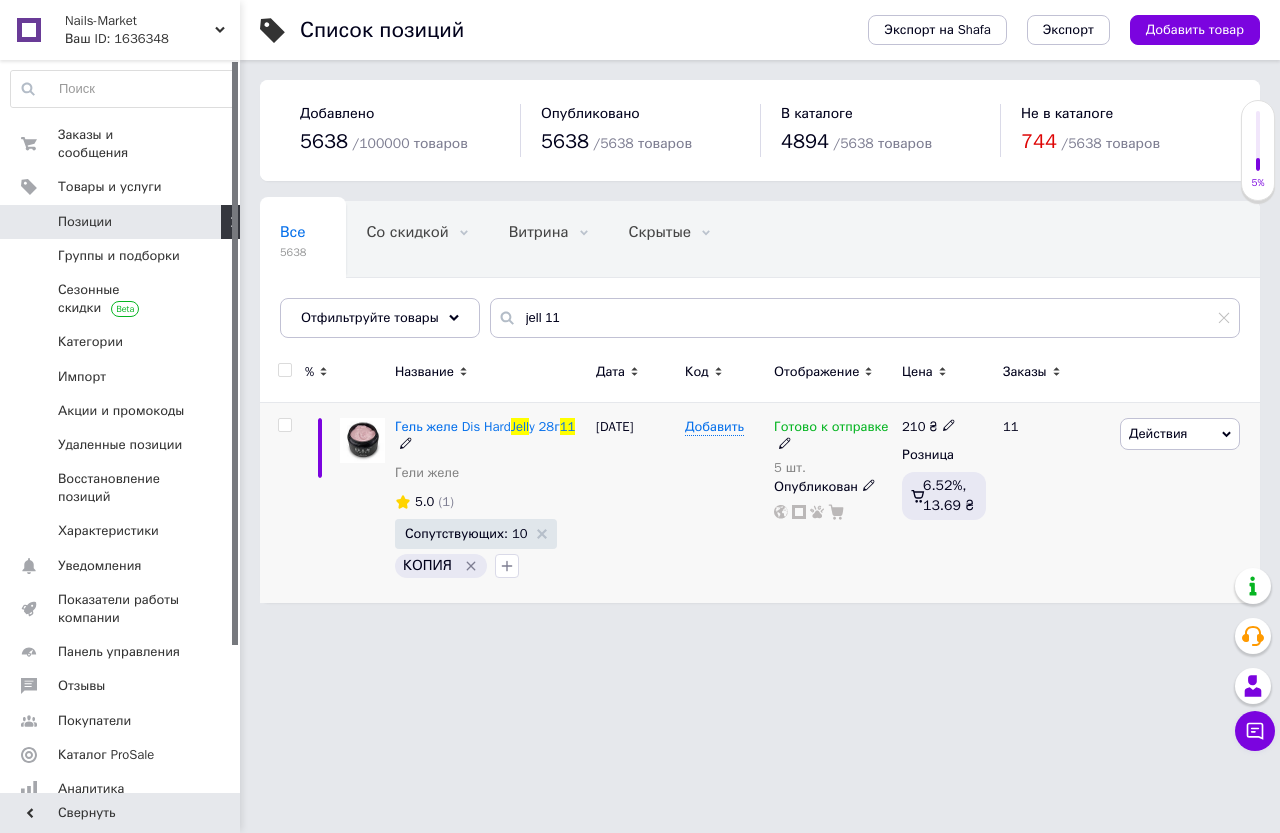 click 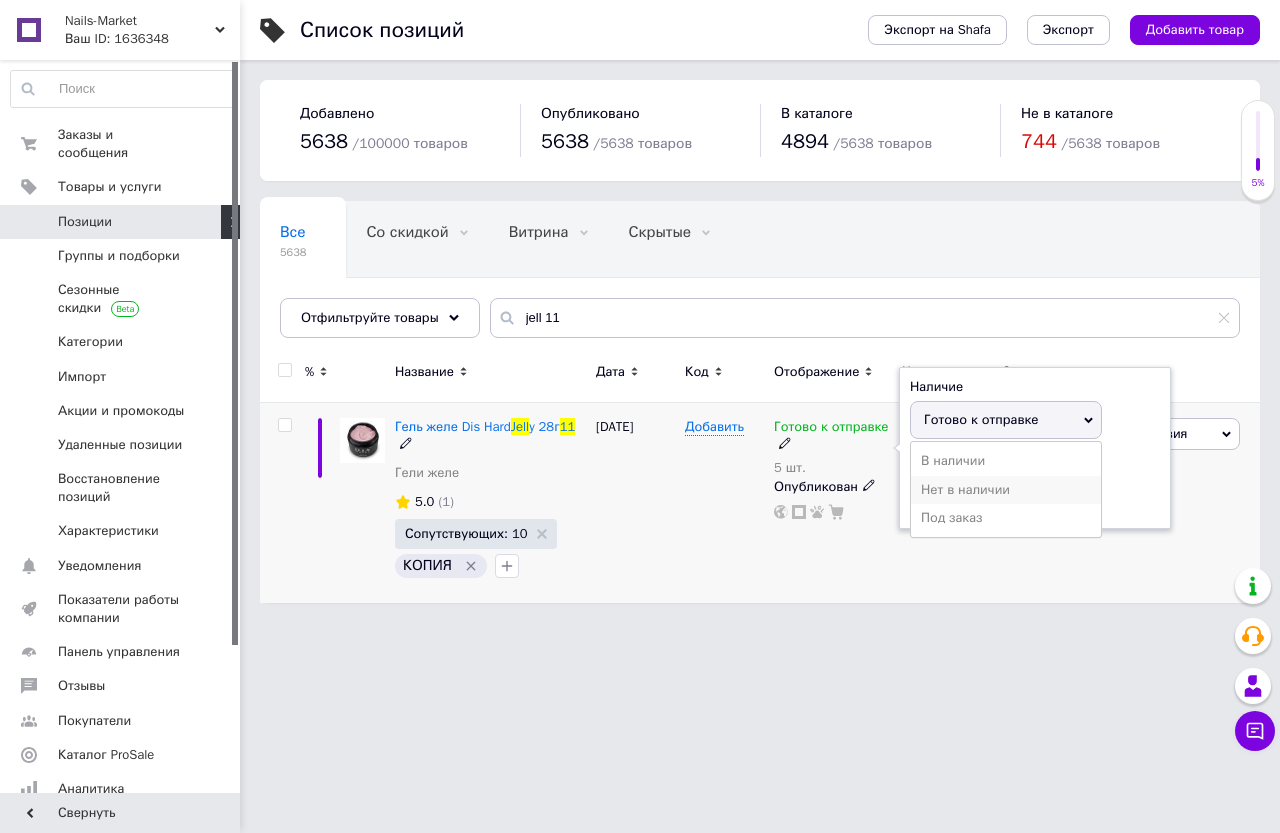 click on "Нет в наличии" at bounding box center [1006, 490] 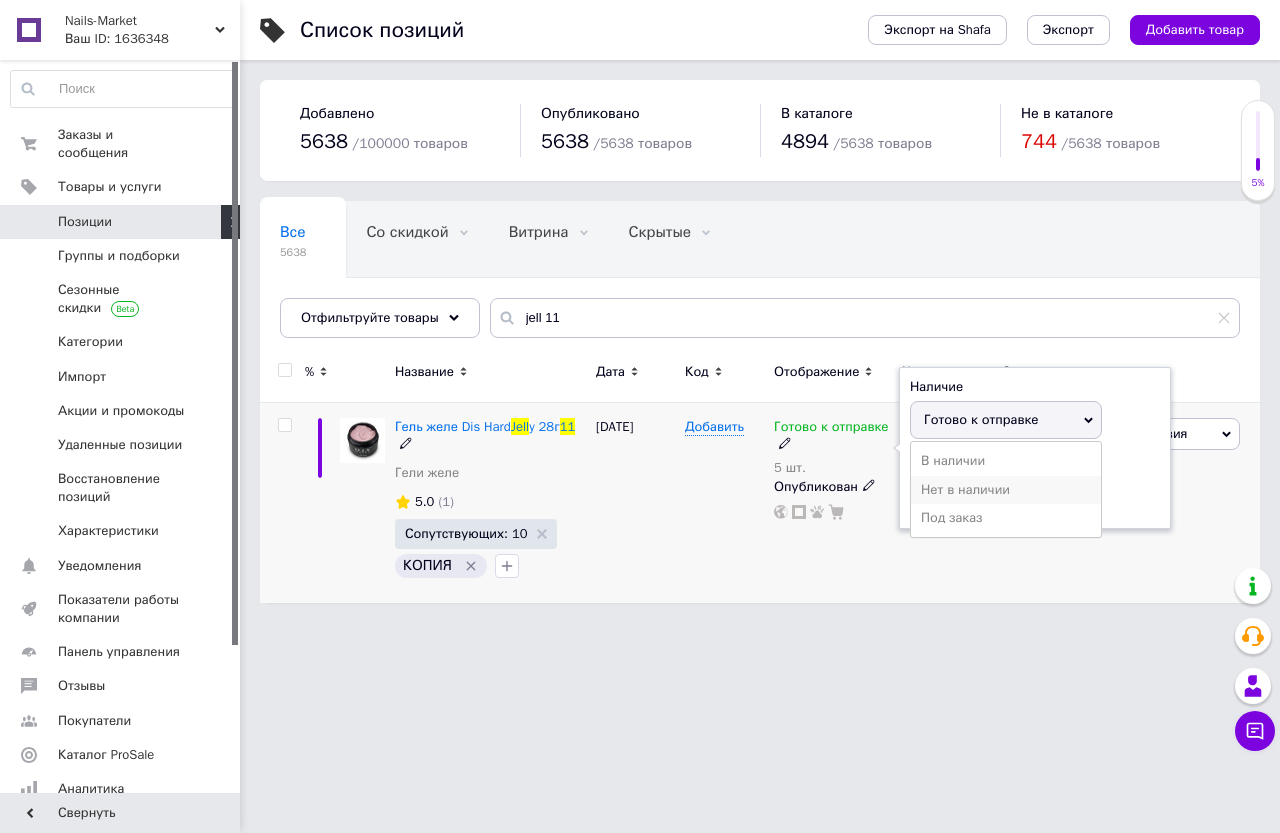 click on "5" at bounding box center (986, 498) 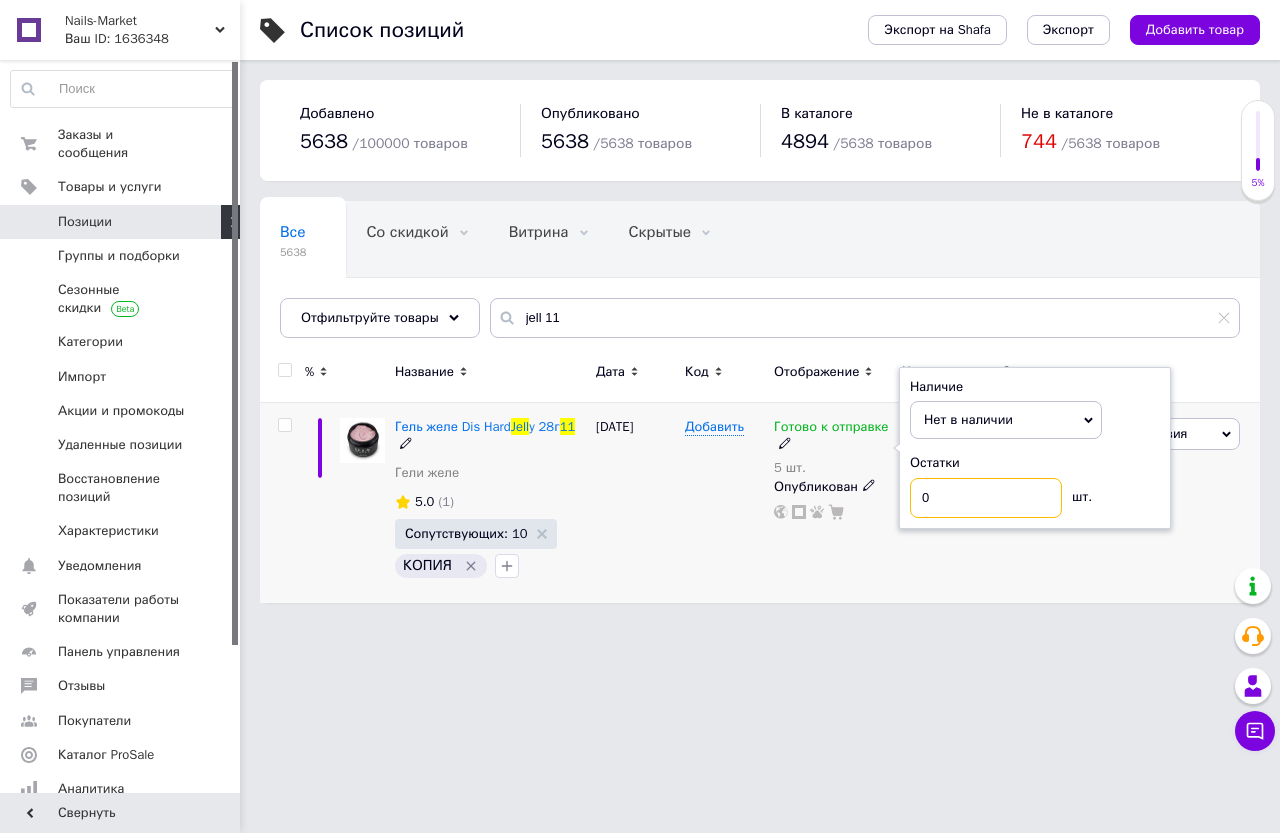 type on "0" 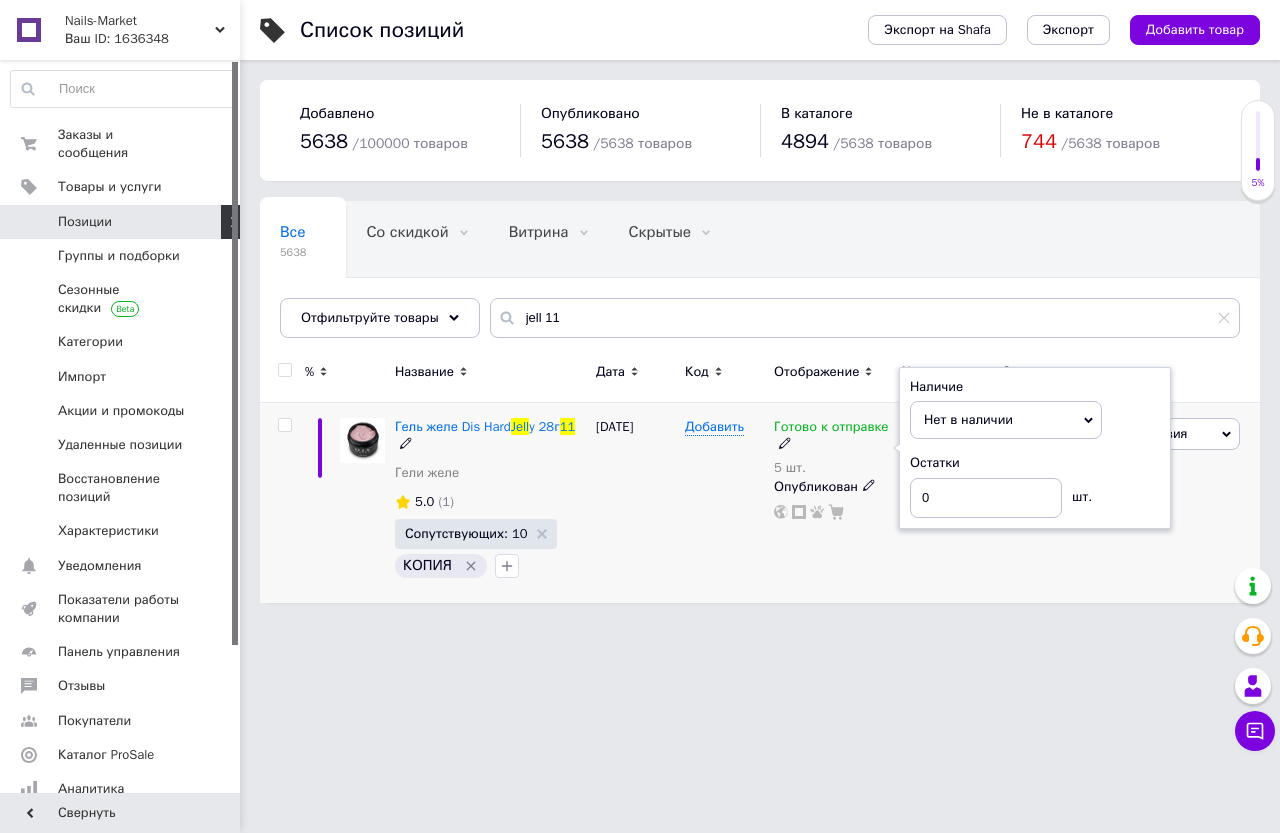 click on "210   ₴ Розница 6.52%, 13.69 ₴" at bounding box center (944, 503) 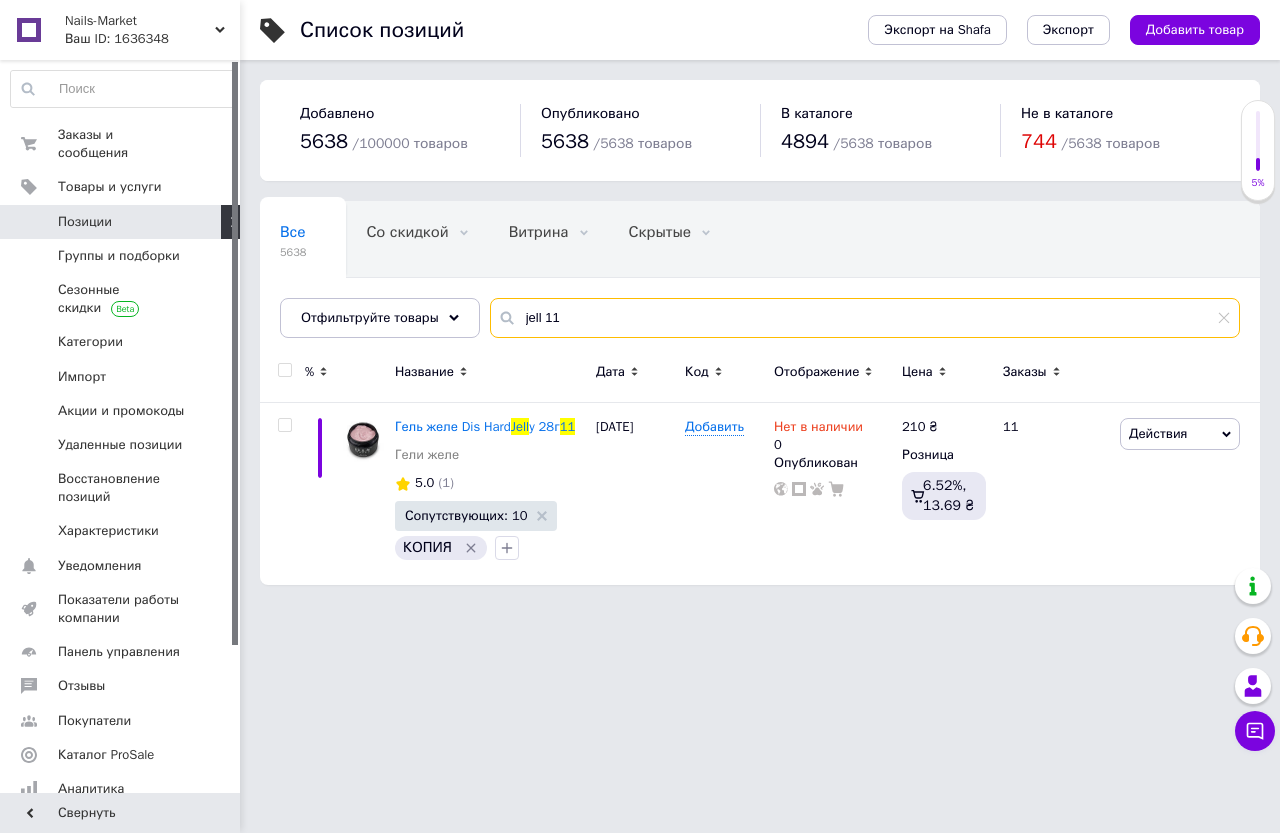 drag, startPoint x: 615, startPoint y: 321, endPoint x: 406, endPoint y: 344, distance: 210.26175 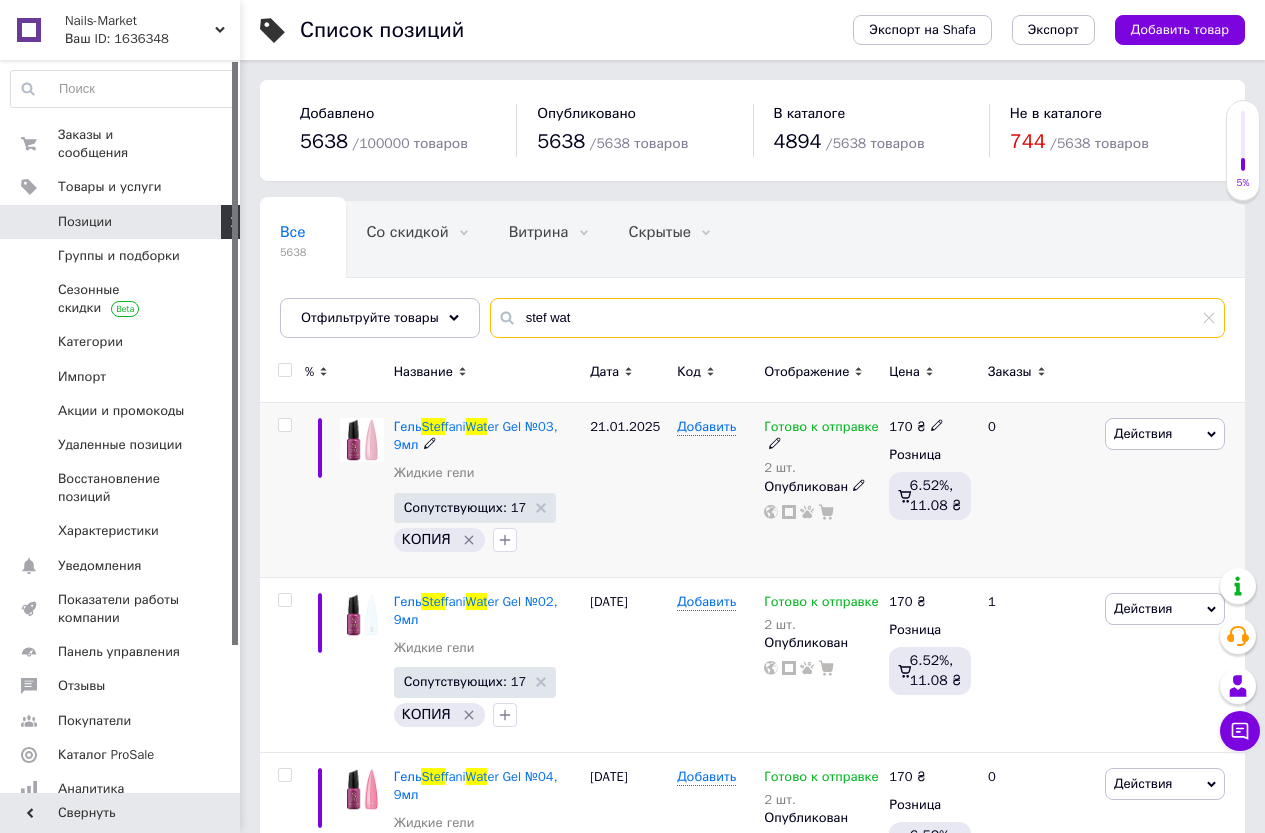 type on "stef wat" 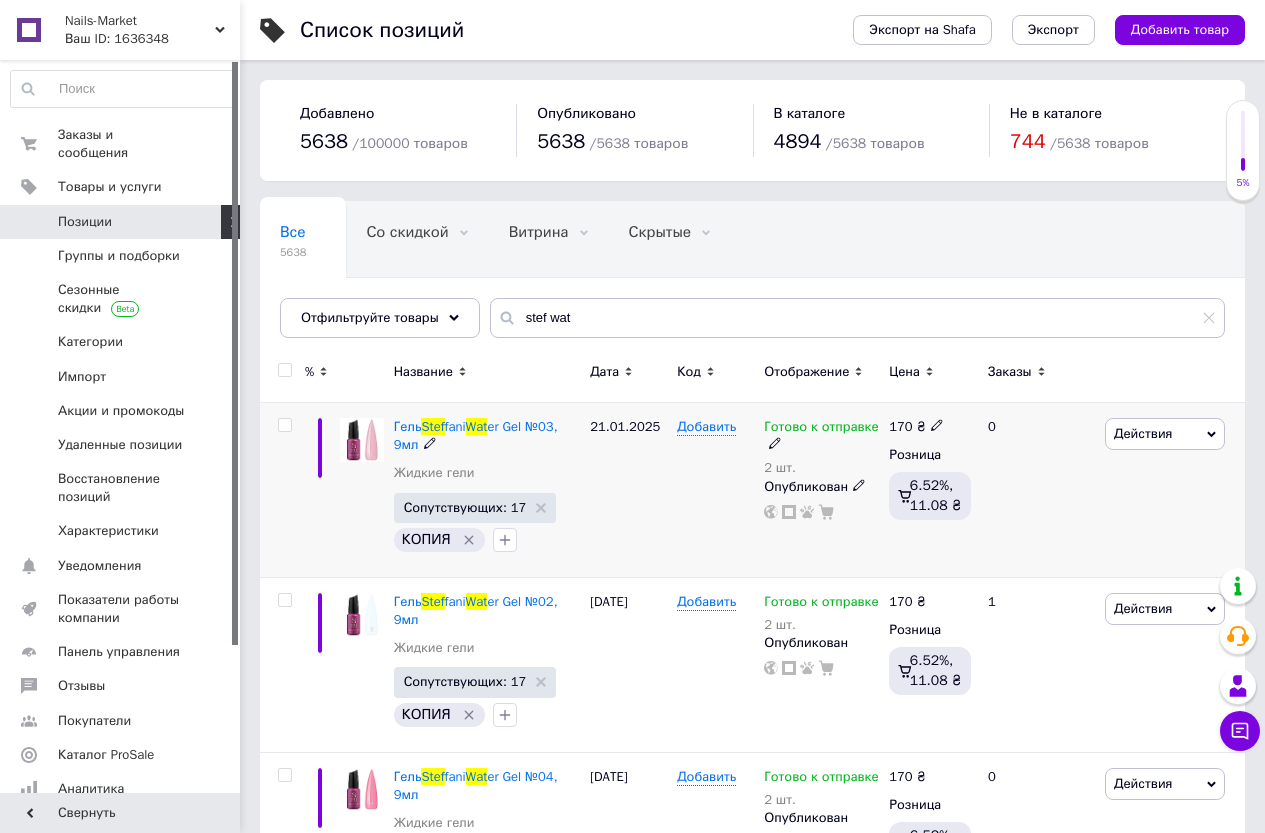 click 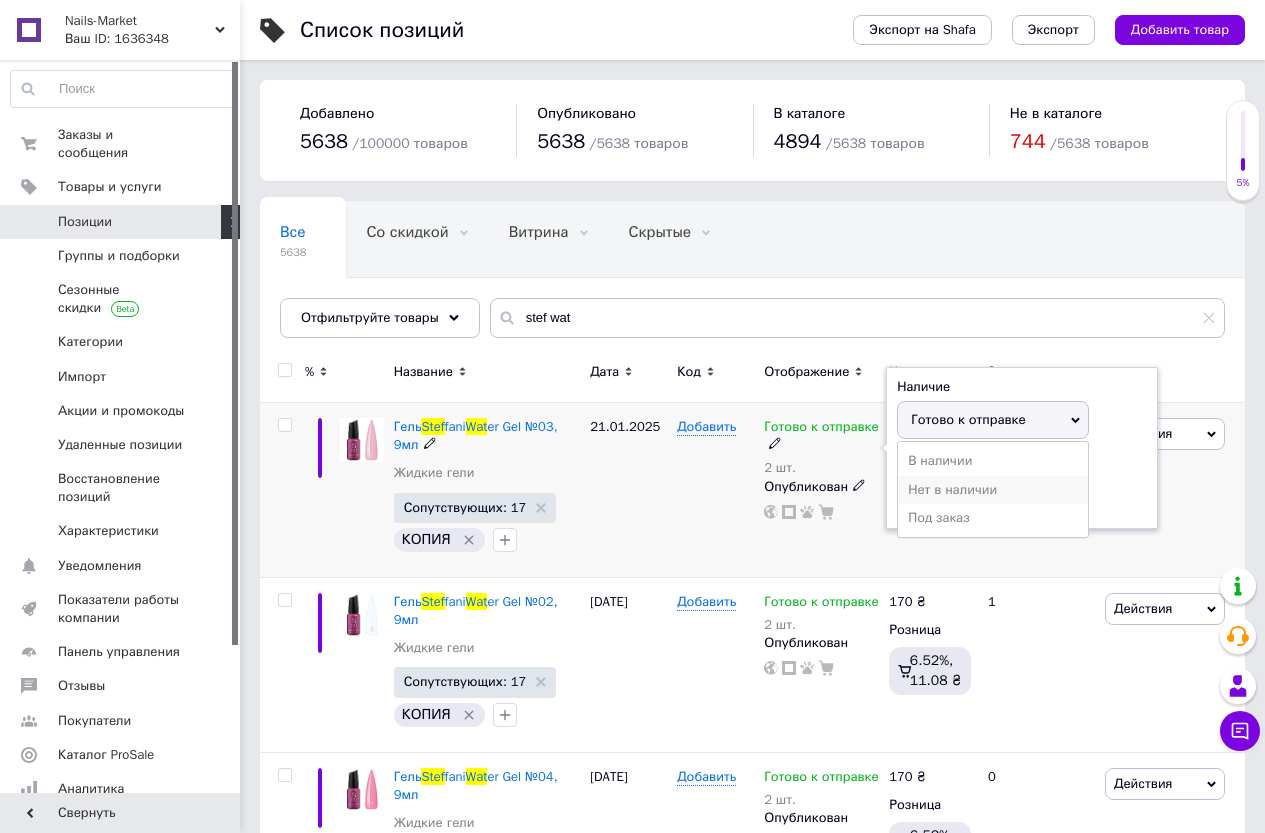 click on "Нет в наличии" at bounding box center [993, 490] 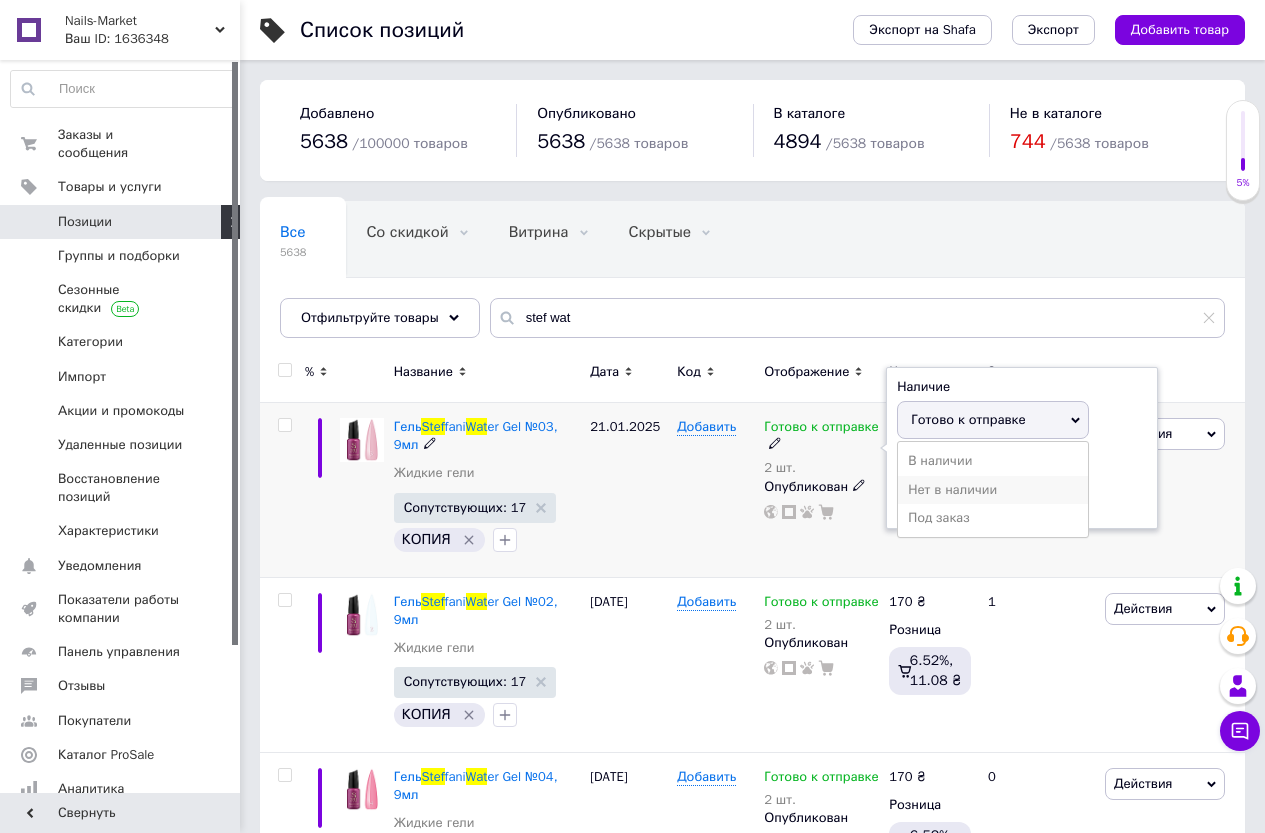 click on "2" at bounding box center (973, 498) 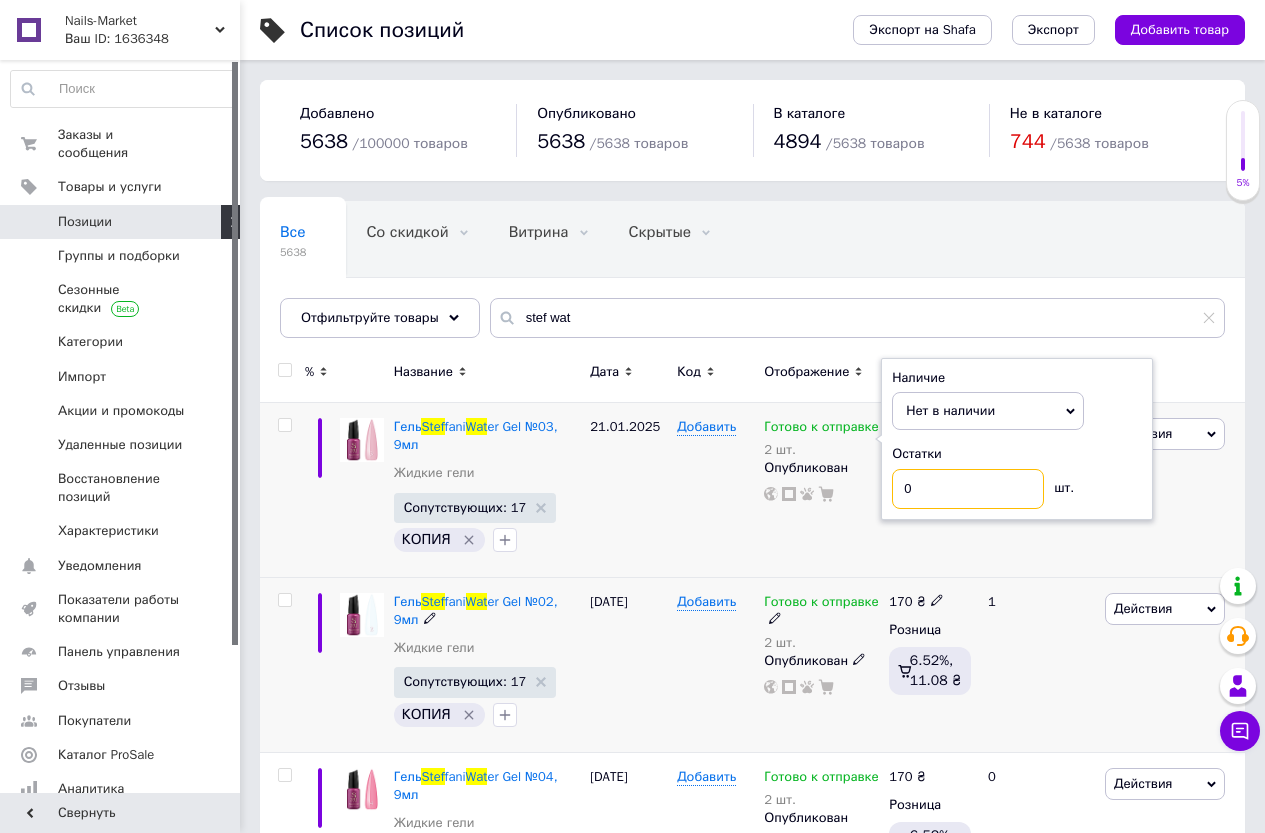 type on "0" 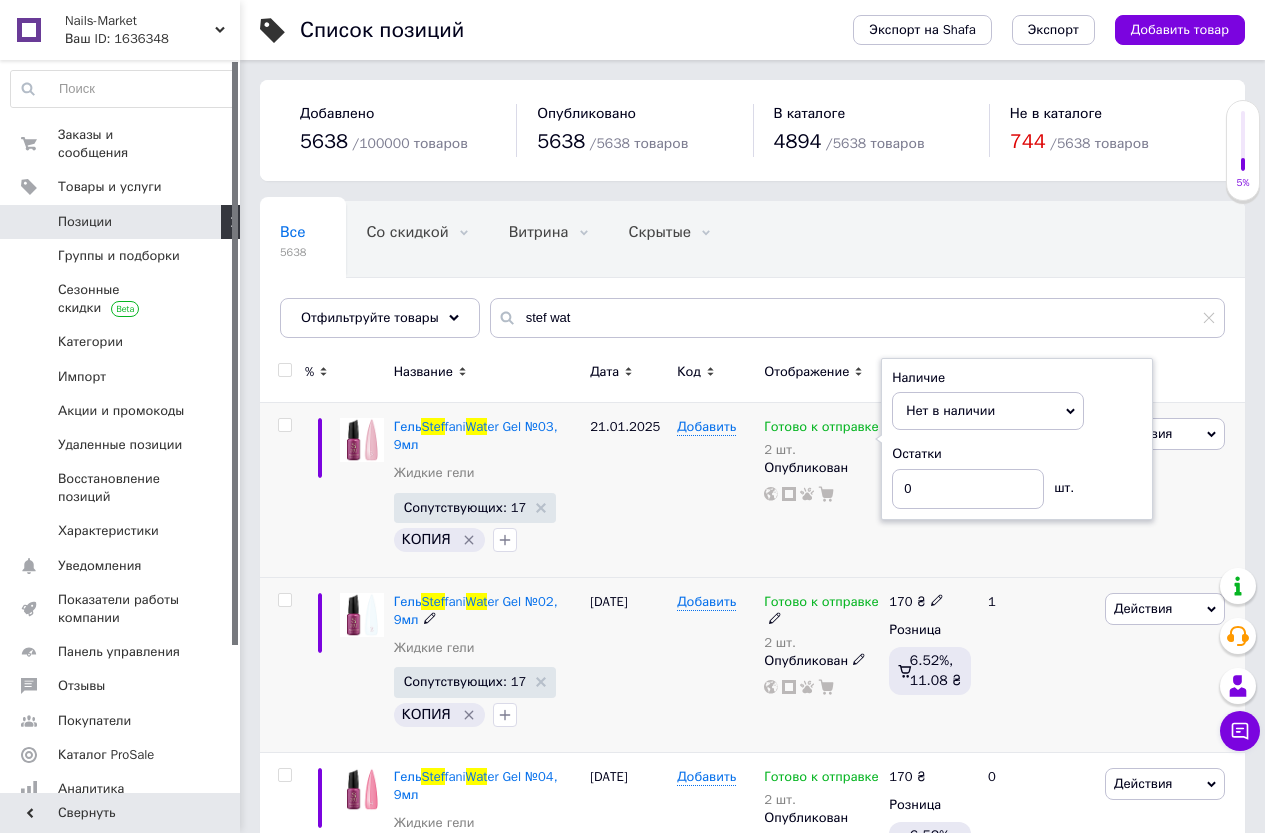 click on "Добавить" at bounding box center (715, 664) 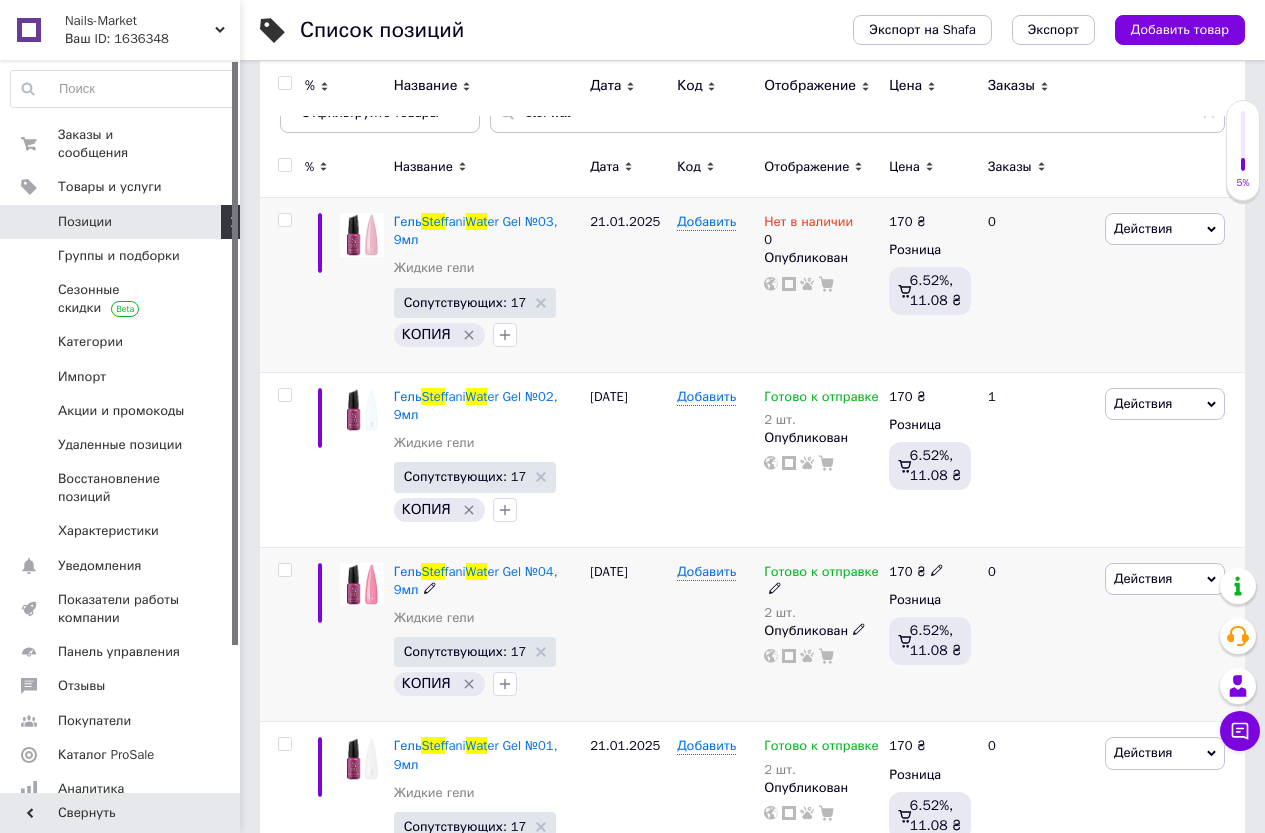 scroll, scrollTop: 288, scrollLeft: 0, axis: vertical 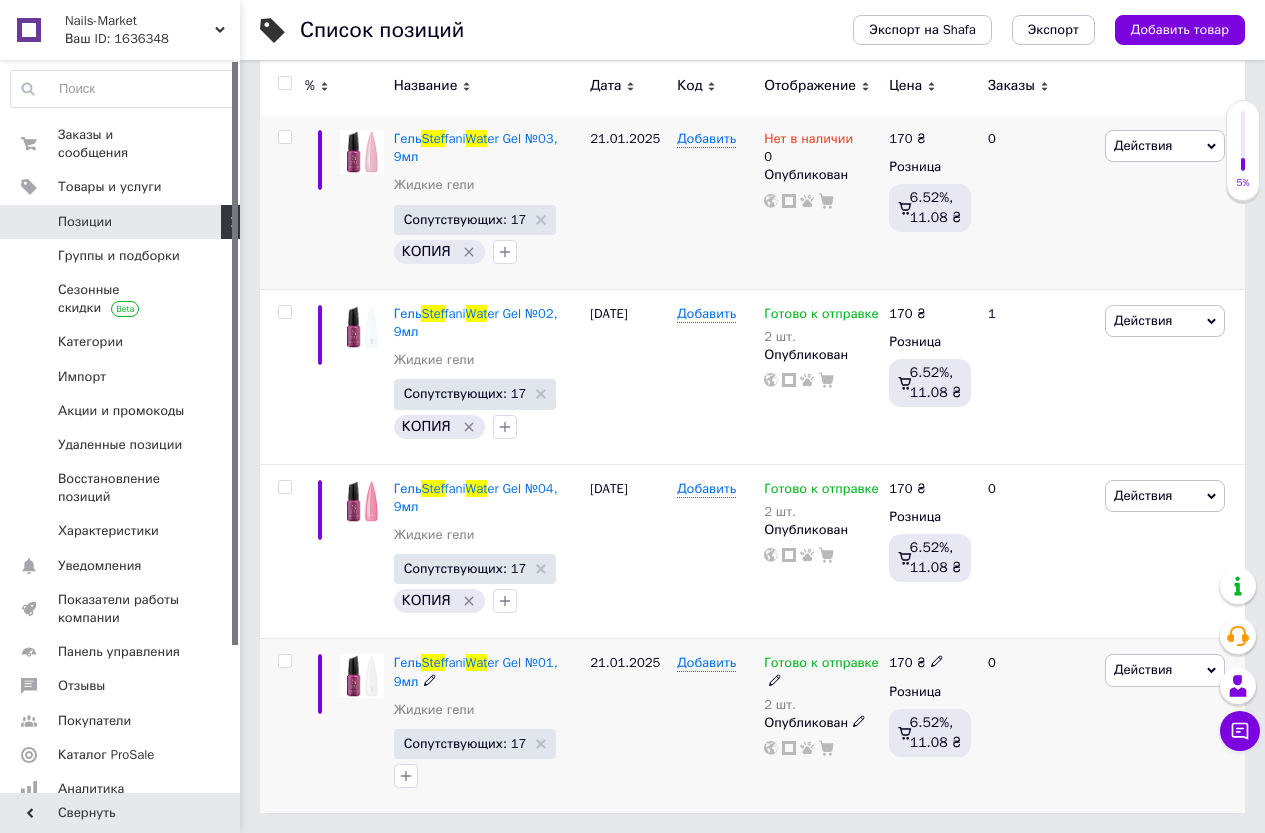 click on "Готово к отправке" at bounding box center [821, 672] 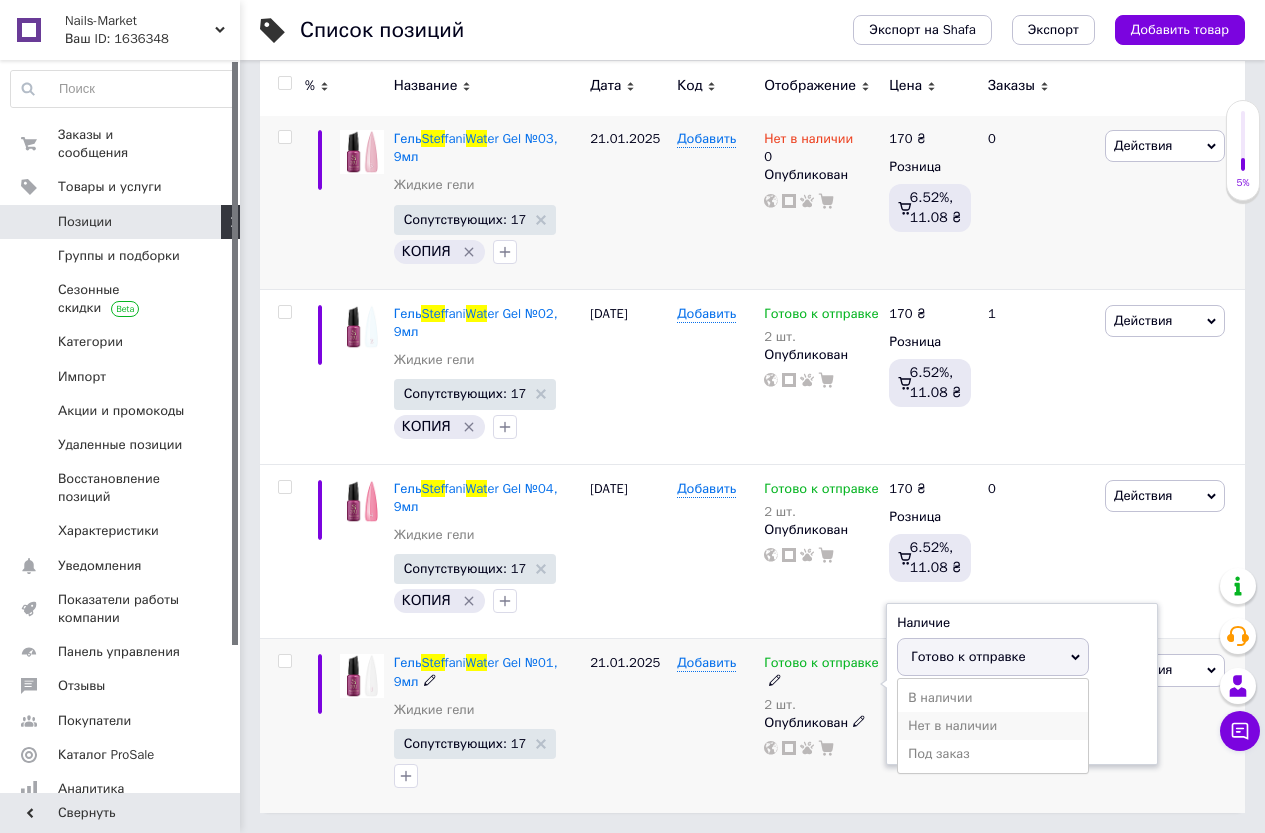click on "Нет в наличии" at bounding box center (993, 726) 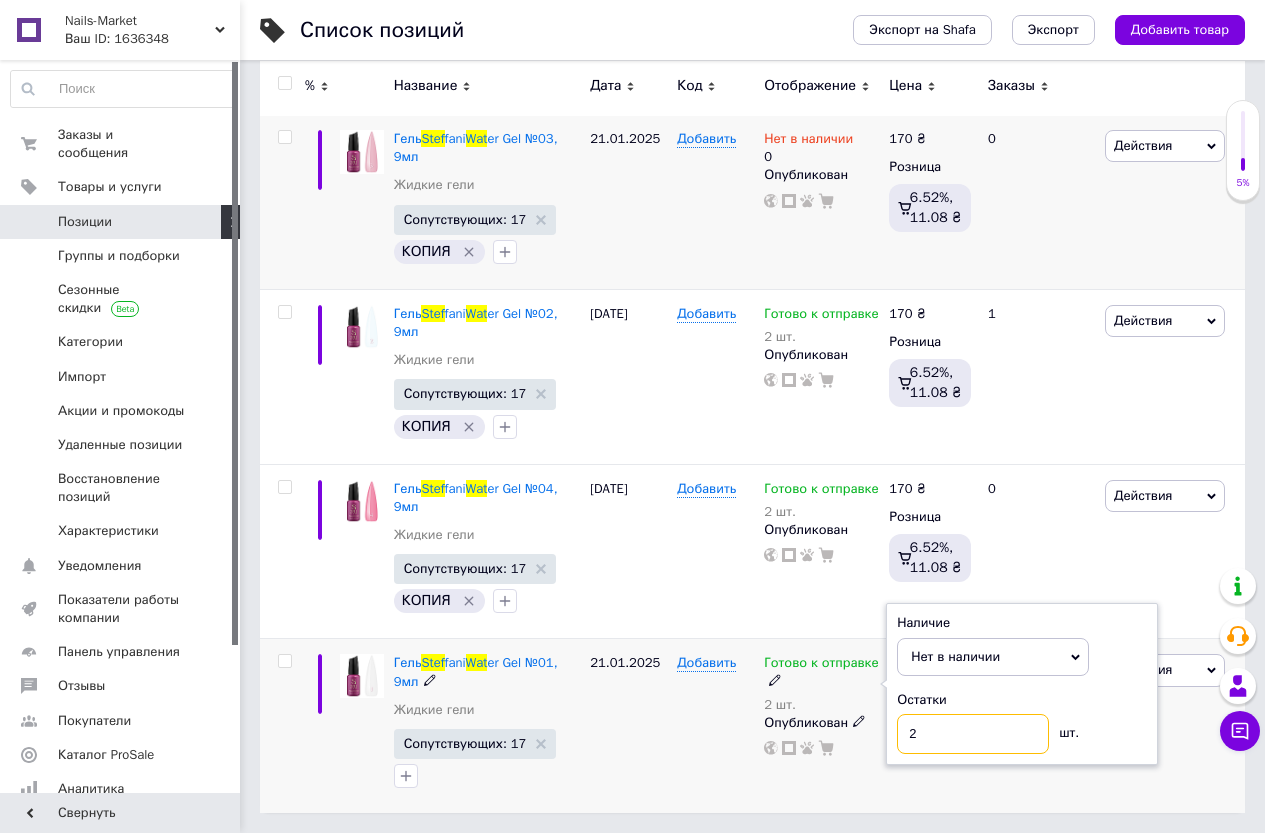 click on "2" at bounding box center [973, 734] 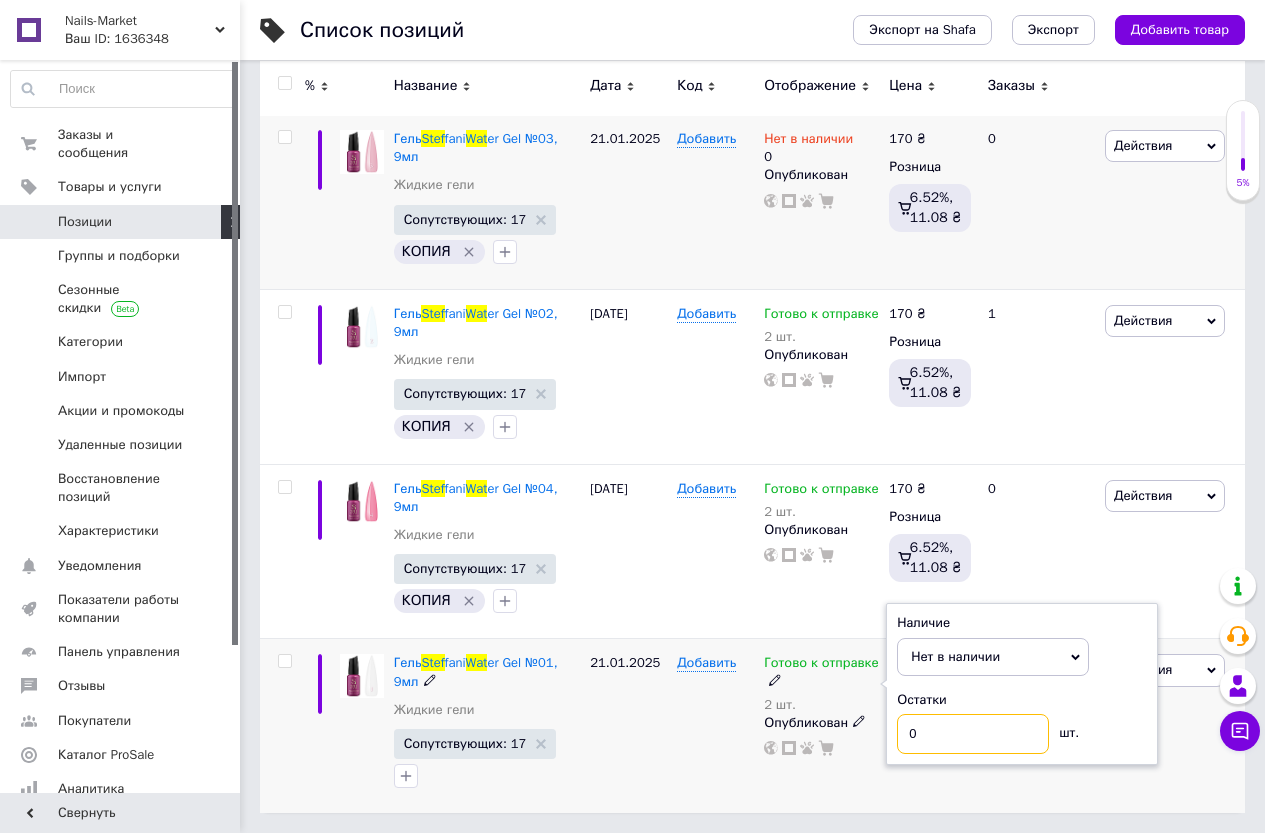 type on "0" 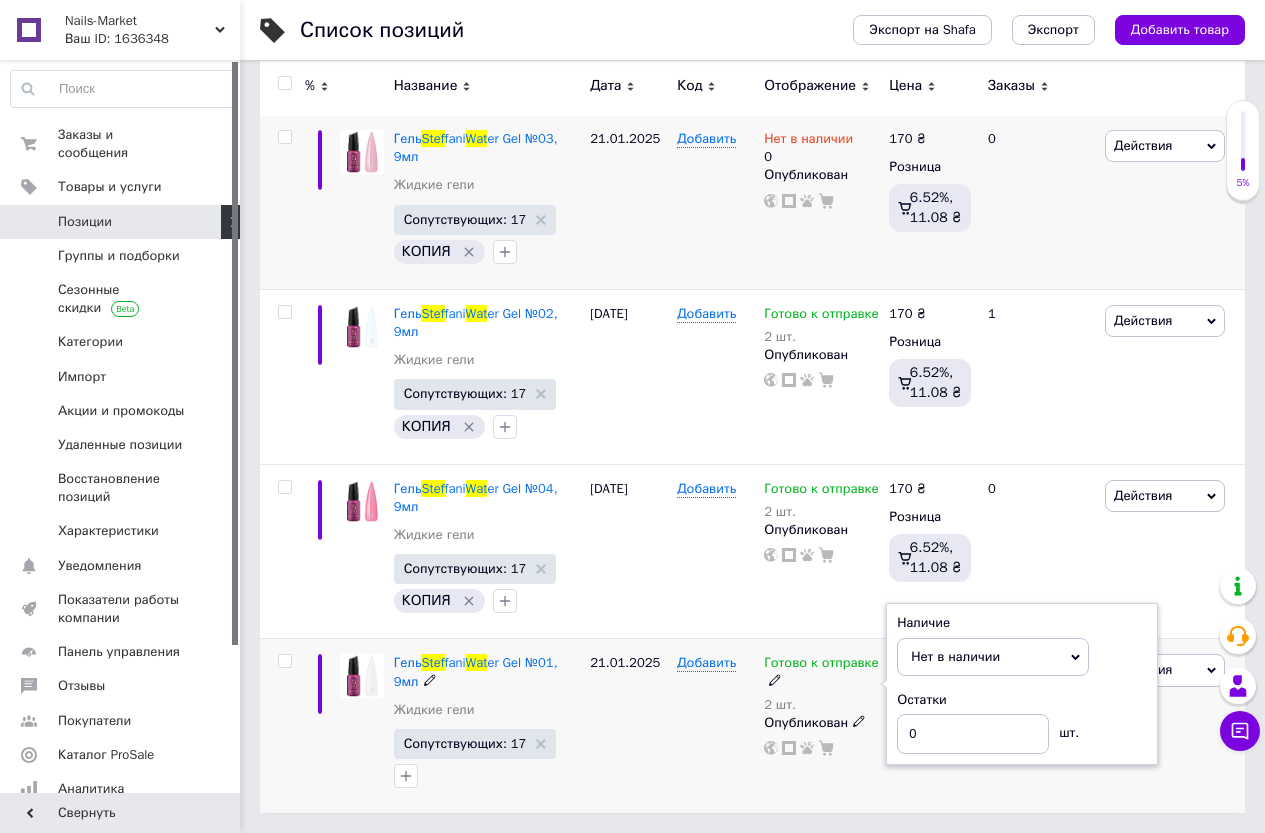 click on "Добавить" at bounding box center (715, 726) 